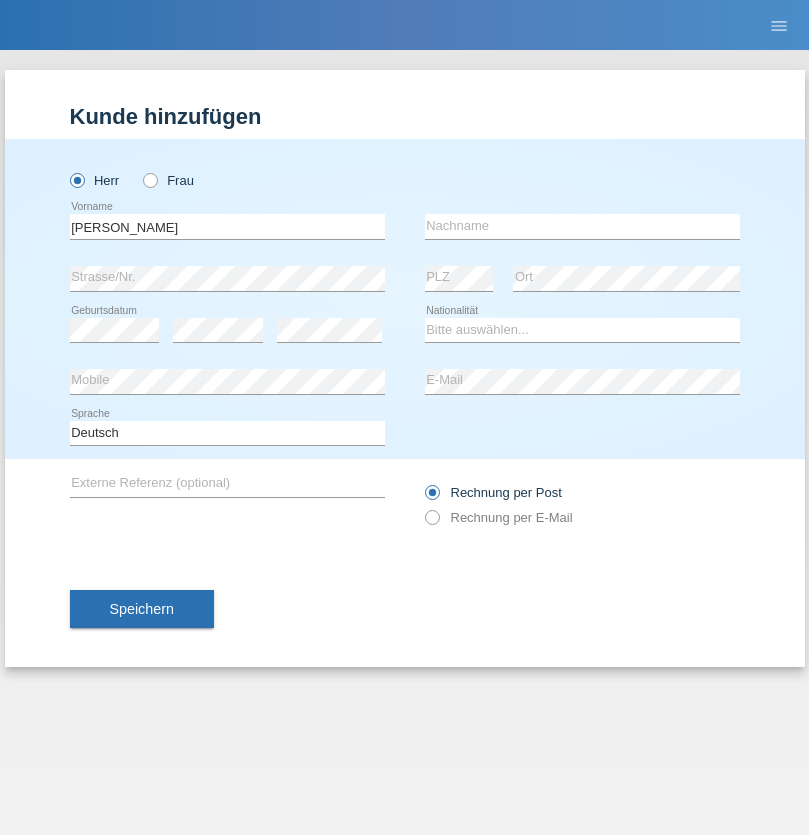 scroll, scrollTop: 0, scrollLeft: 0, axis: both 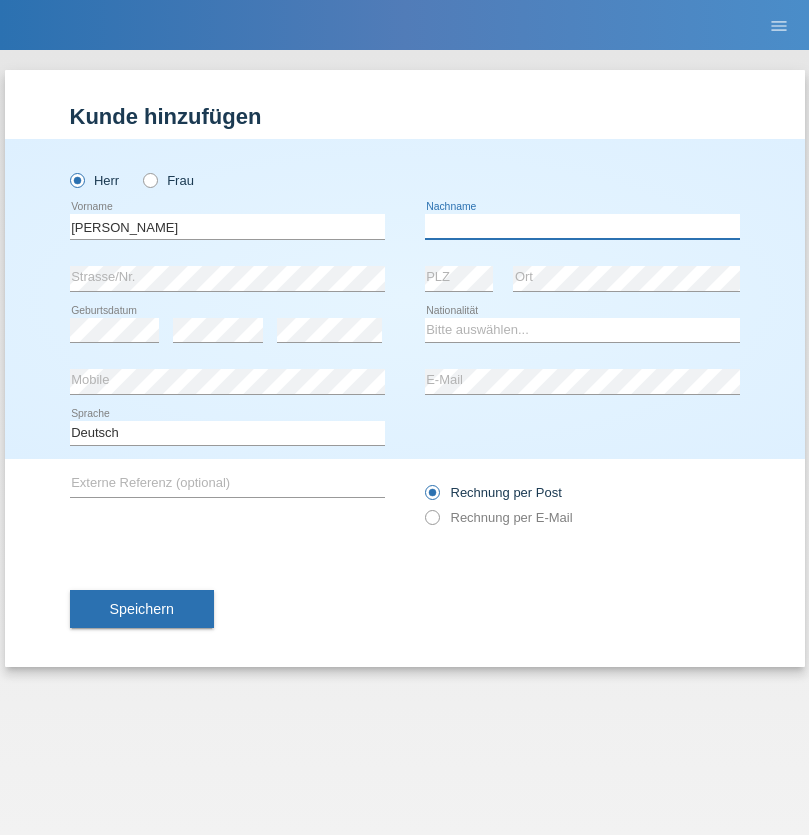 click at bounding box center (582, 226) 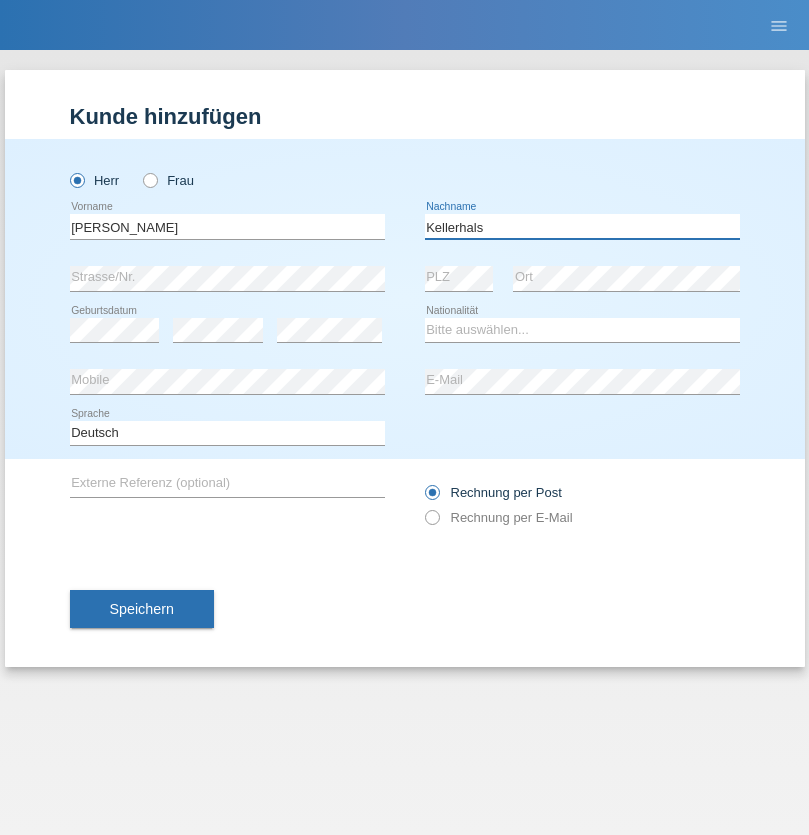 type on "Kellerhals" 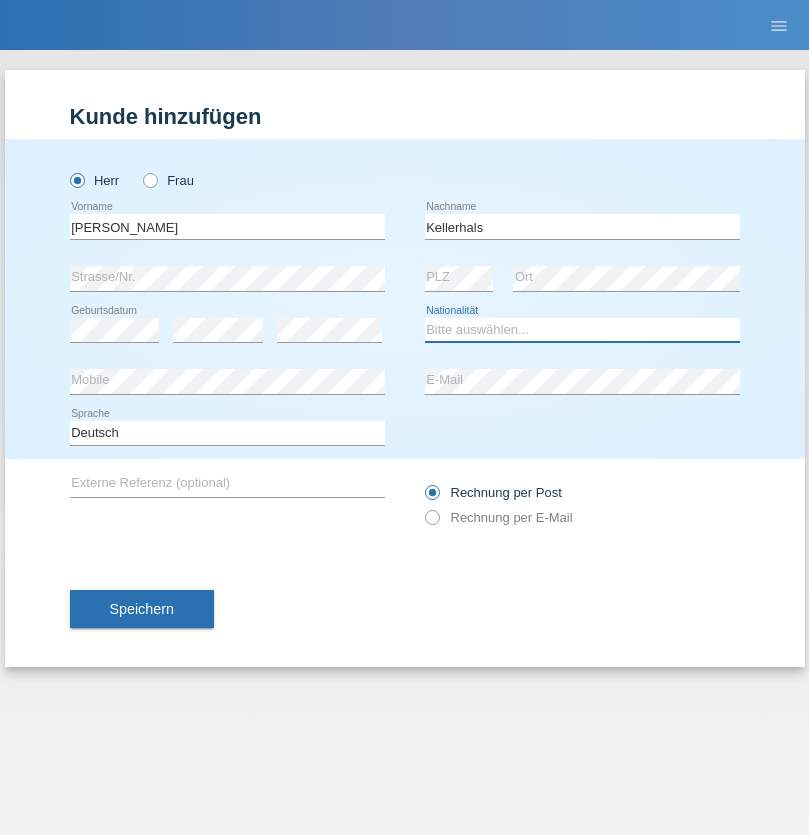 select on "CH" 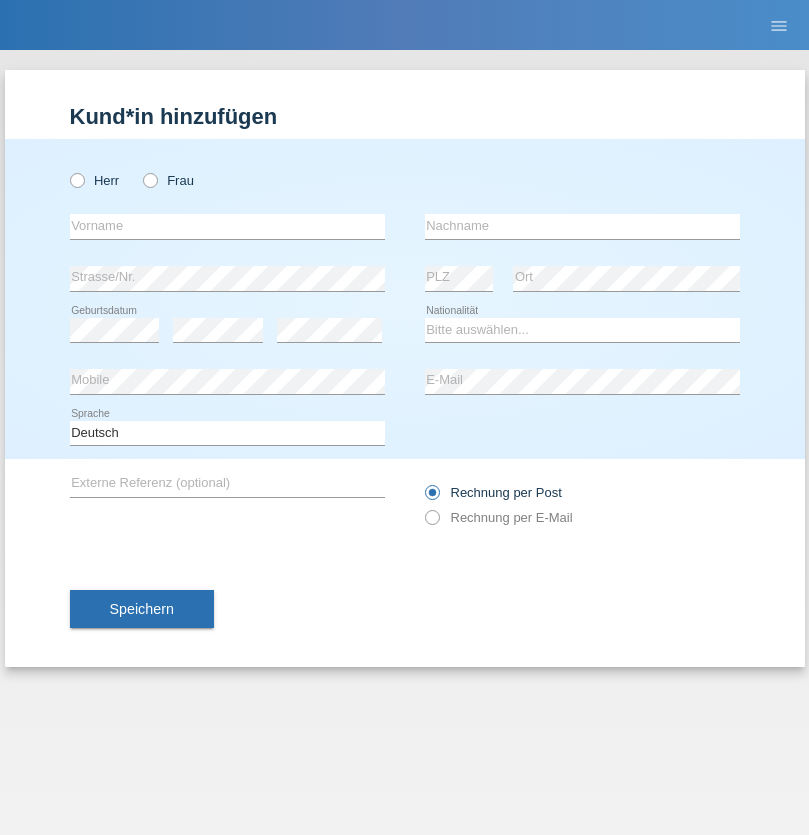 scroll, scrollTop: 0, scrollLeft: 0, axis: both 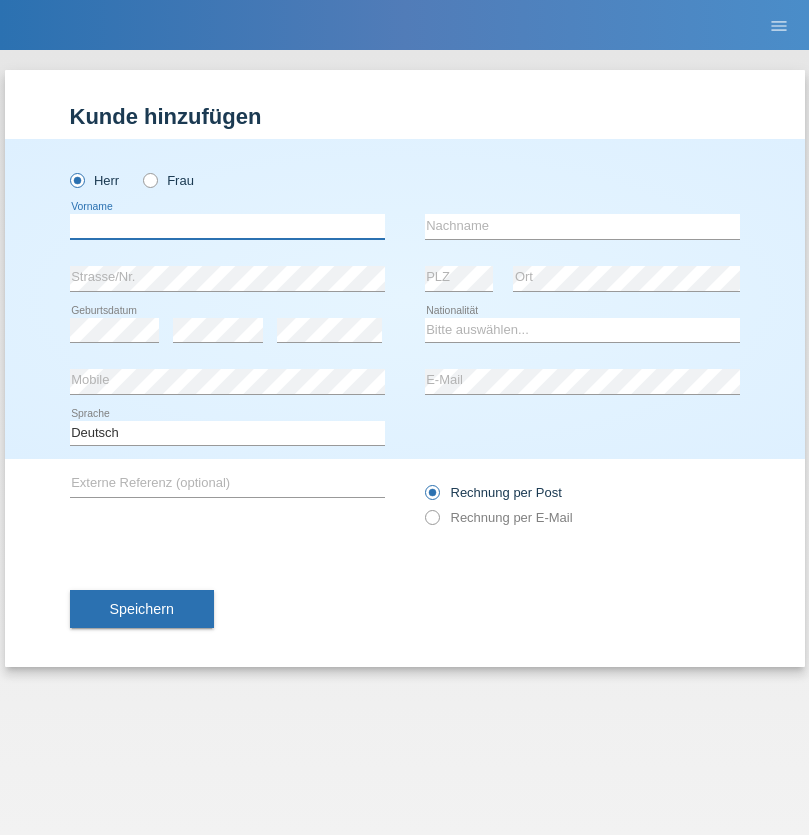 click at bounding box center (227, 226) 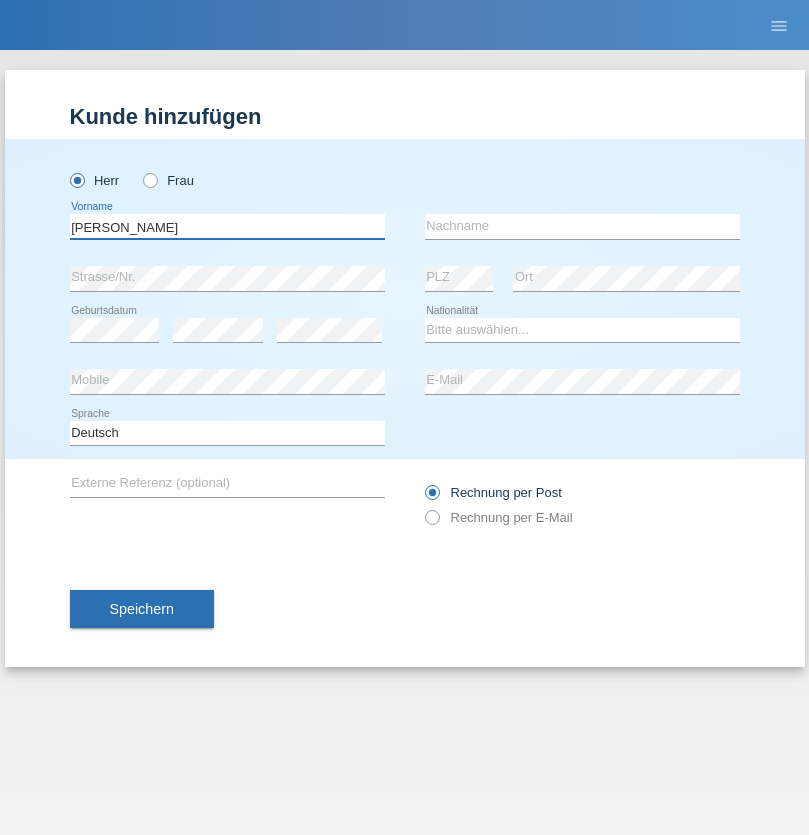 type on "[PERSON_NAME]" 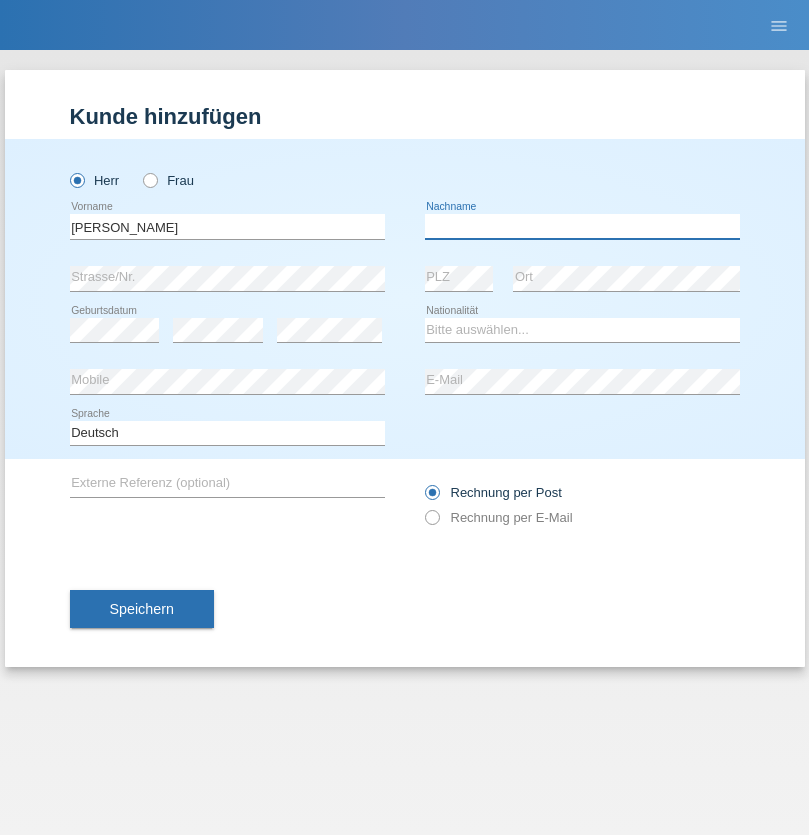 click at bounding box center (582, 226) 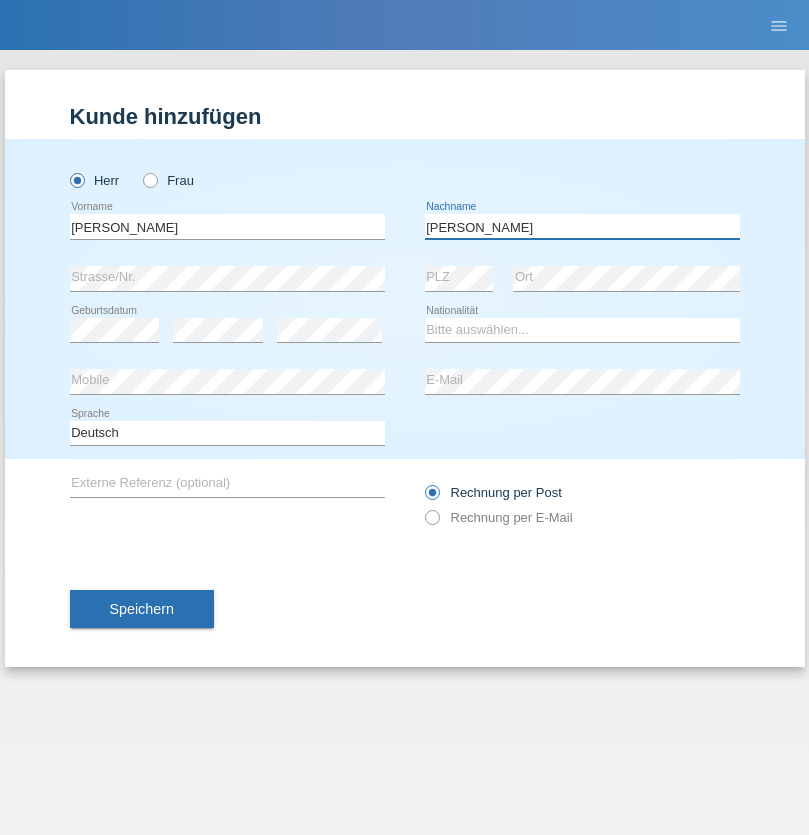 type on "[PERSON_NAME]" 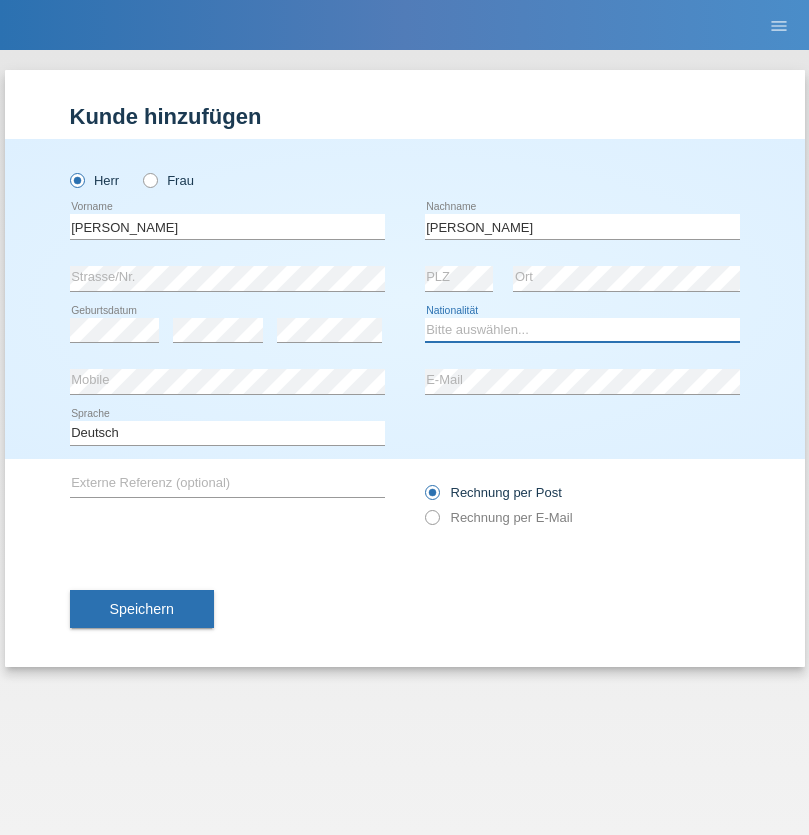 select on "CH" 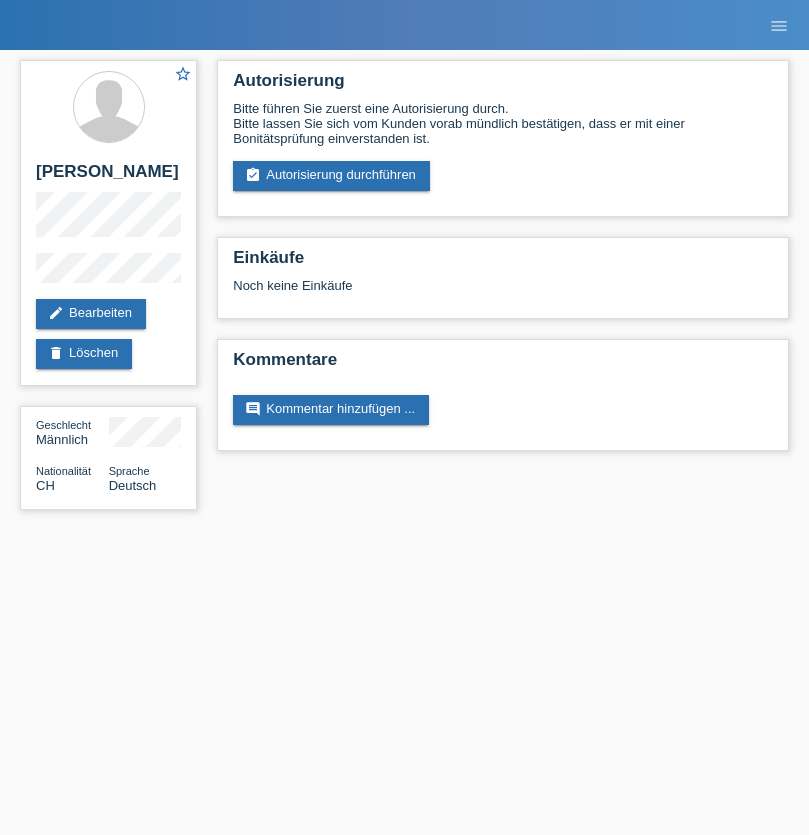 scroll, scrollTop: 0, scrollLeft: 0, axis: both 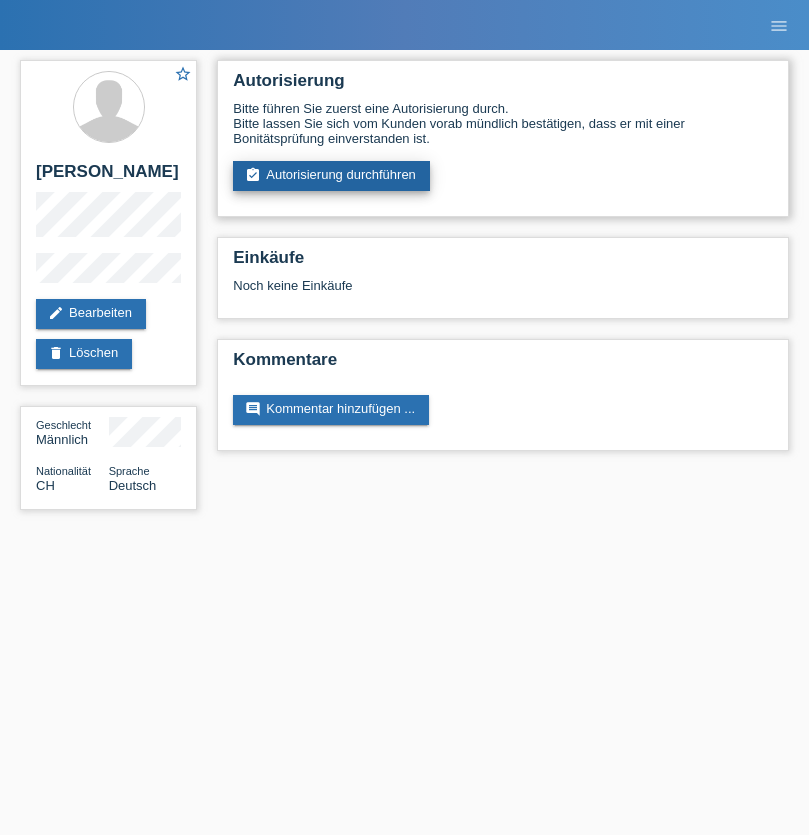 click on "assignment_turned_in  Autorisierung durchführen" at bounding box center [331, 176] 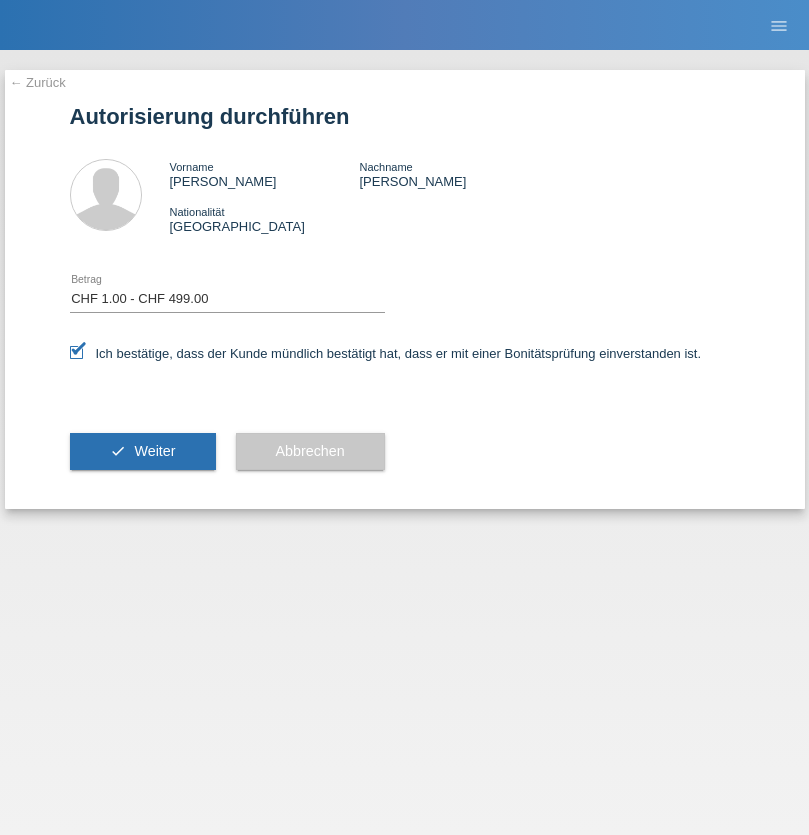 select on "1" 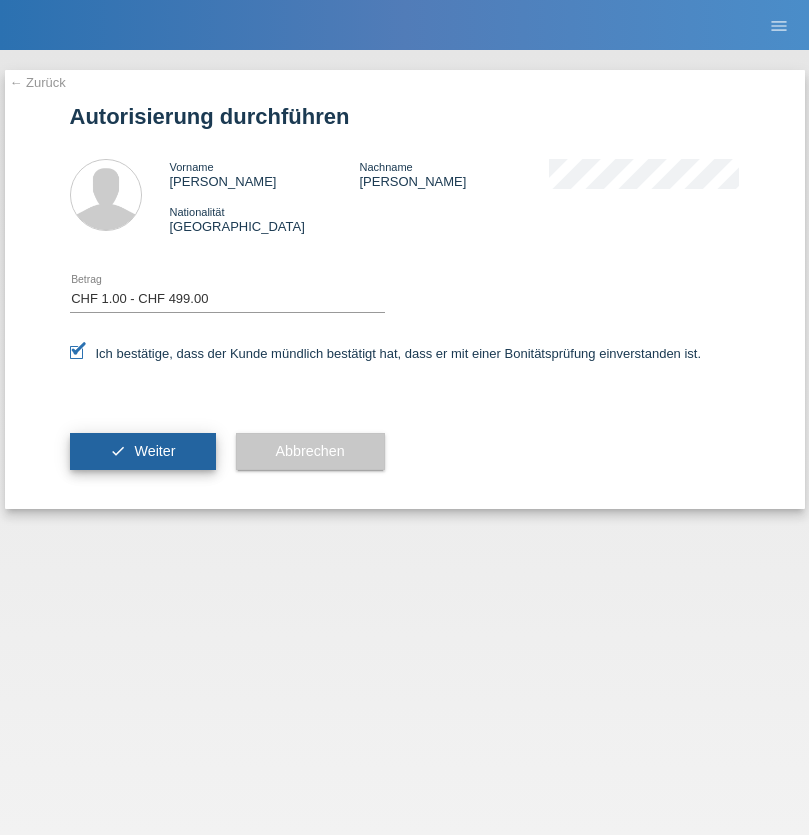 click on "Weiter" at bounding box center (154, 451) 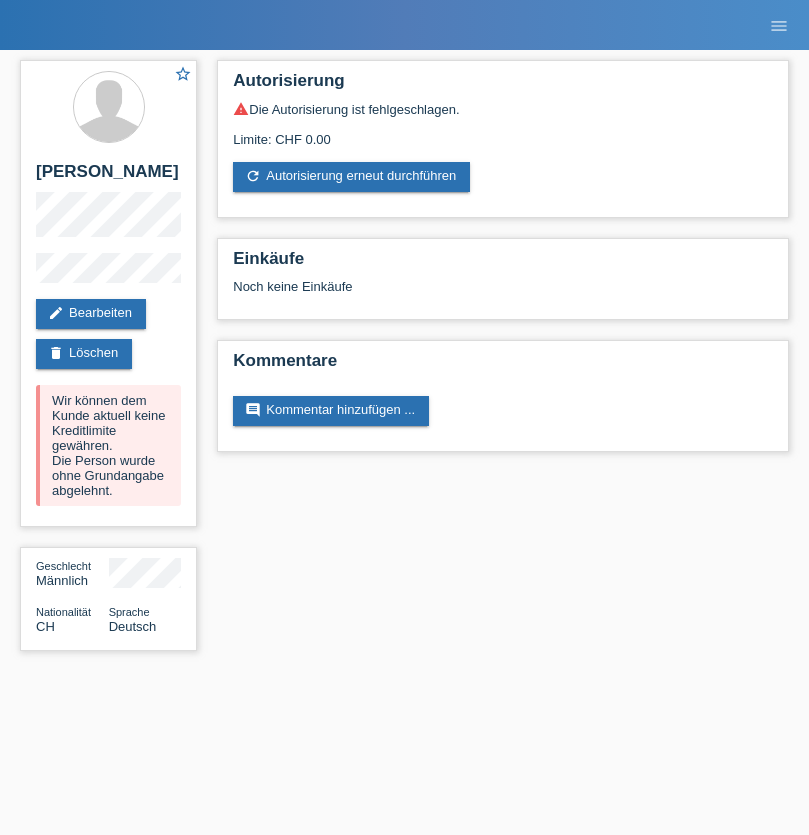 scroll, scrollTop: 0, scrollLeft: 0, axis: both 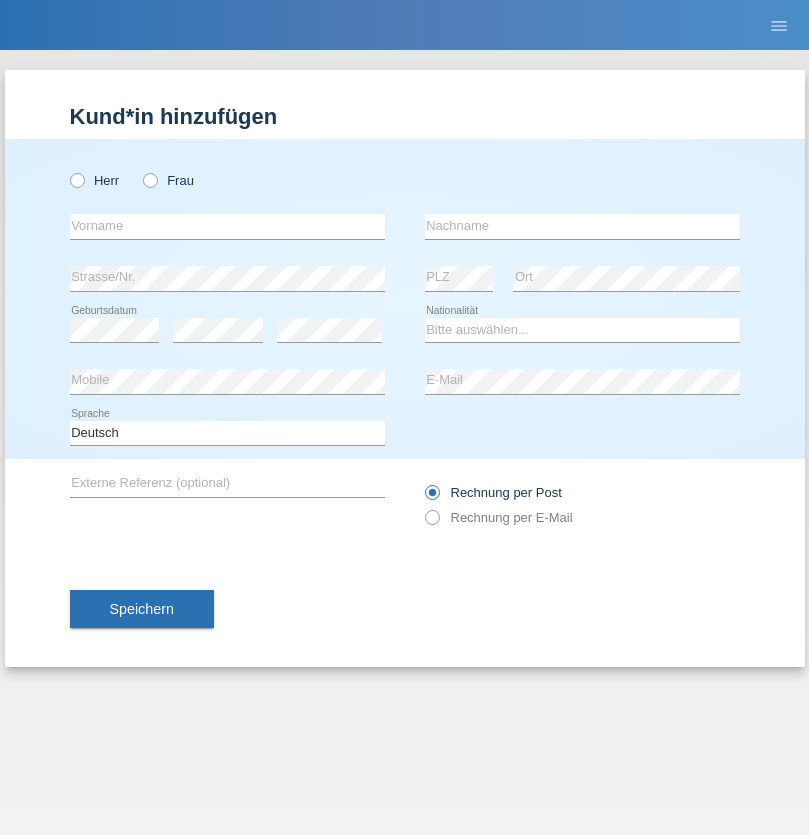 radio on "true" 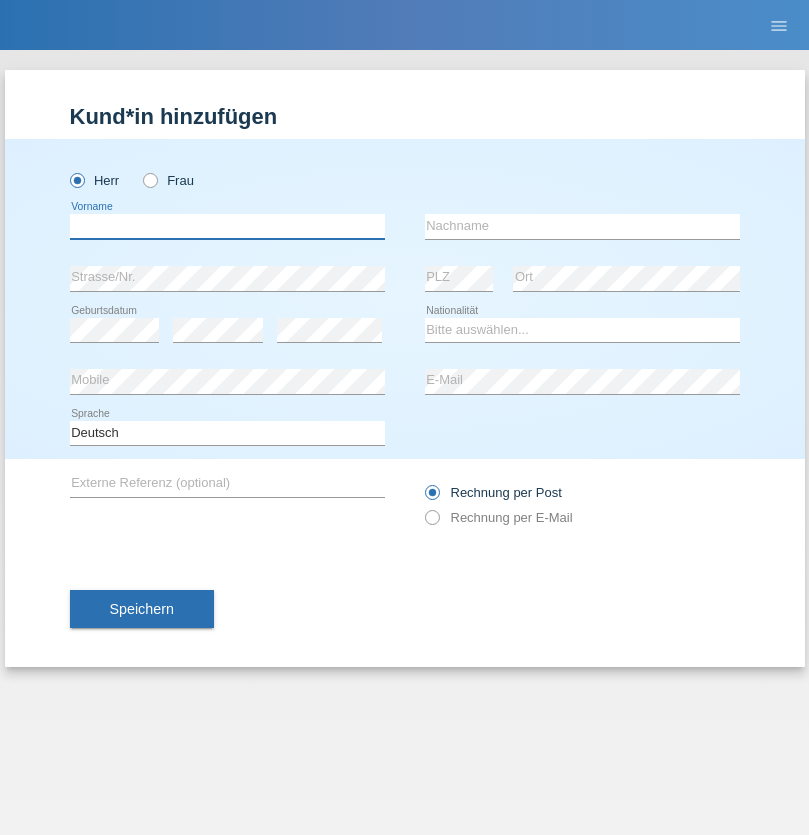 click at bounding box center [227, 226] 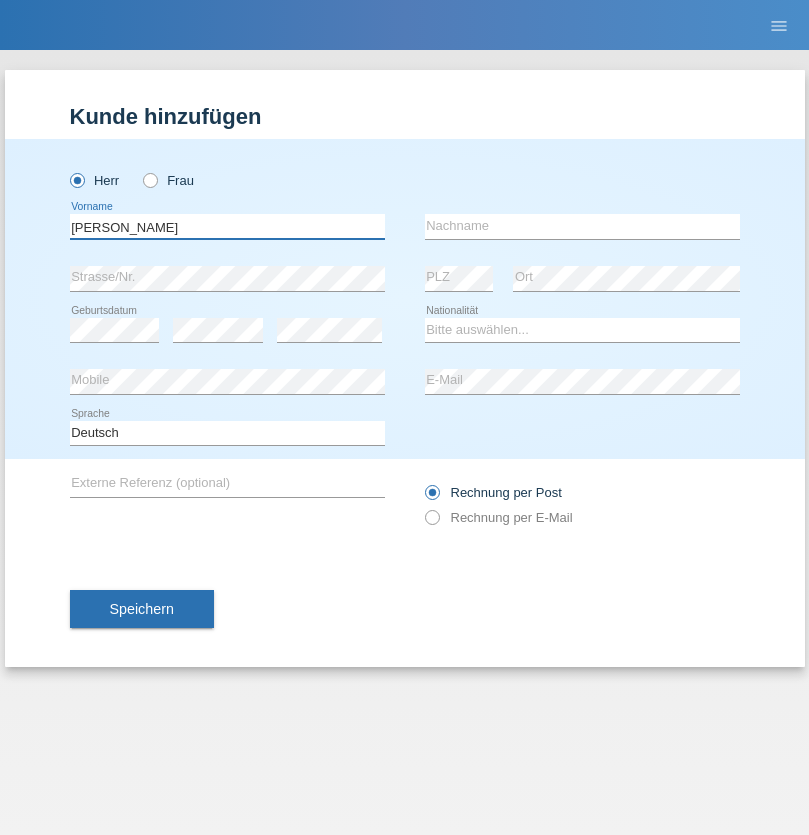 type on "[PERSON_NAME]" 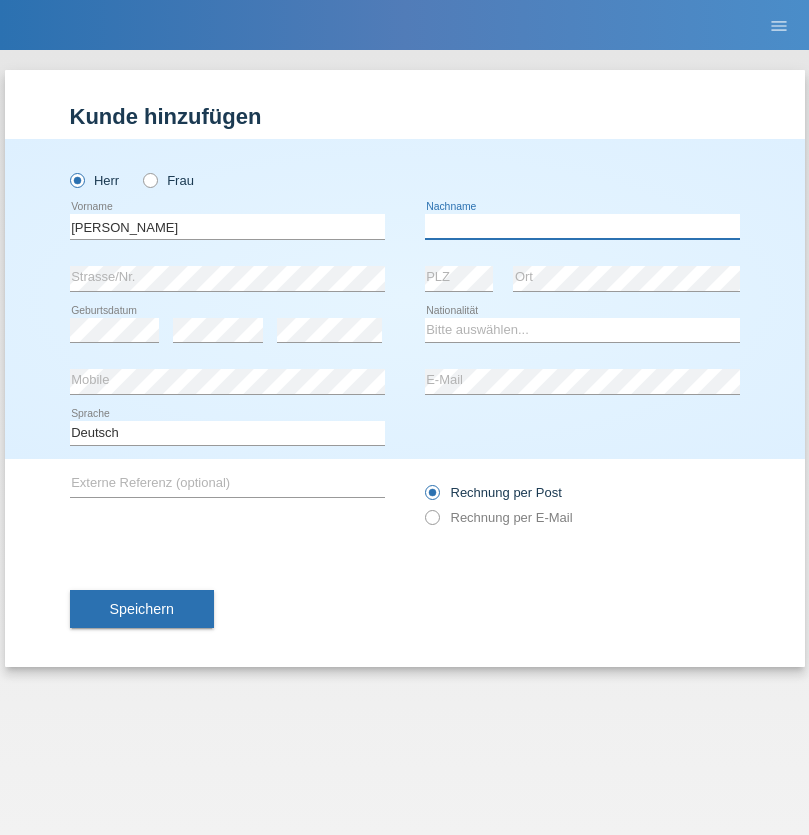 click at bounding box center [582, 226] 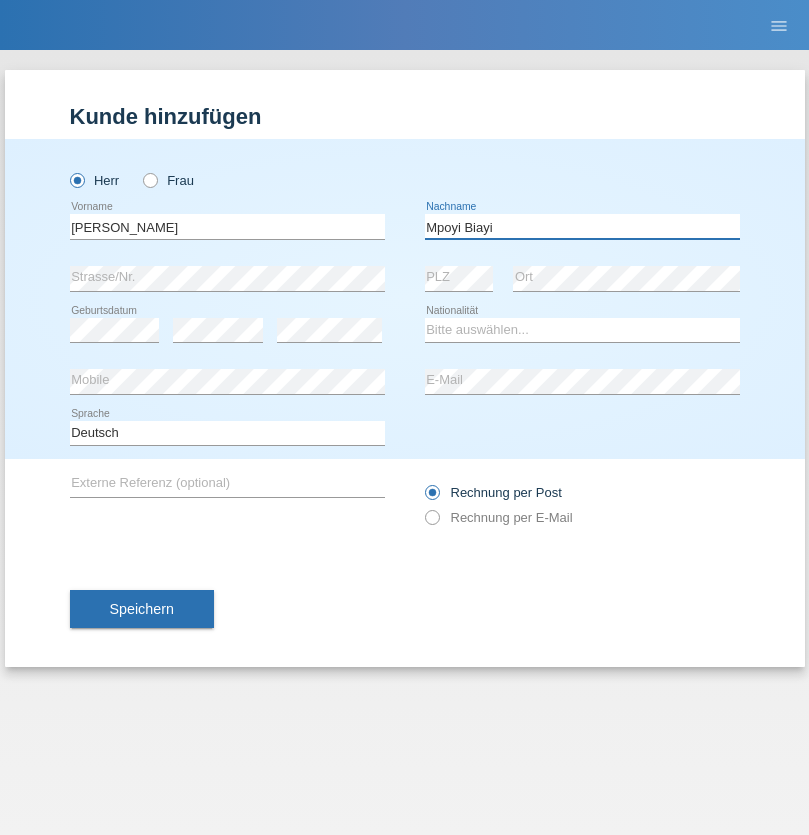 type on "Mpoyi Biayi" 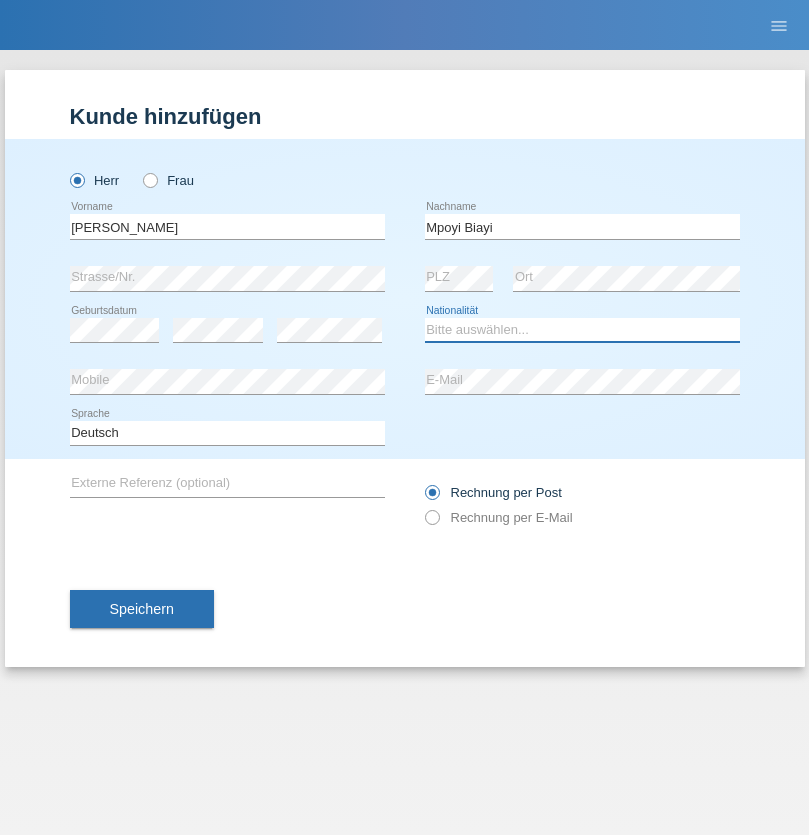 select on "CG" 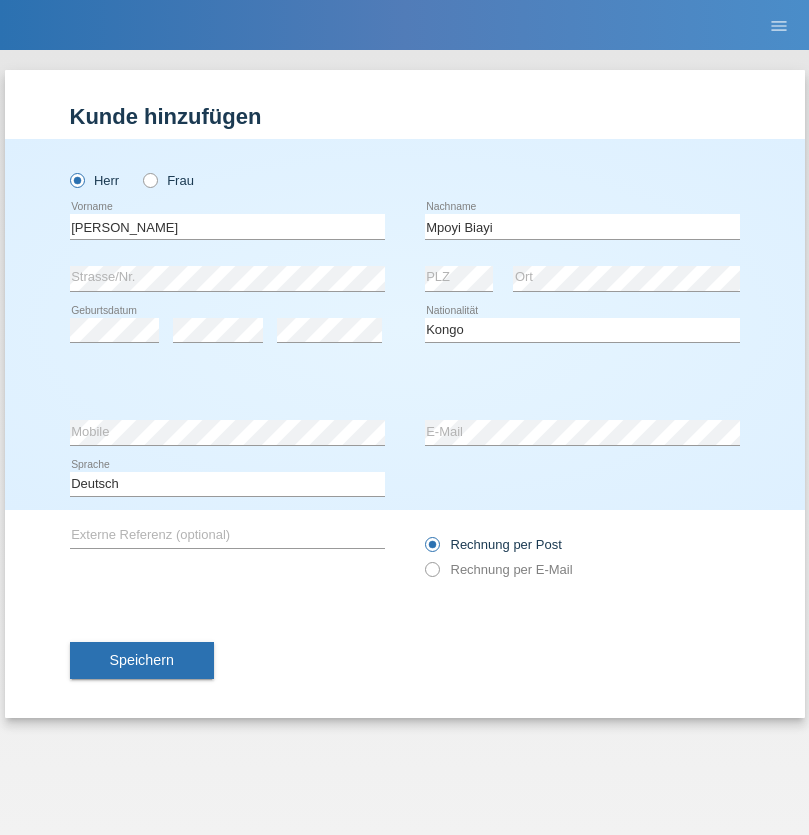 select on "C" 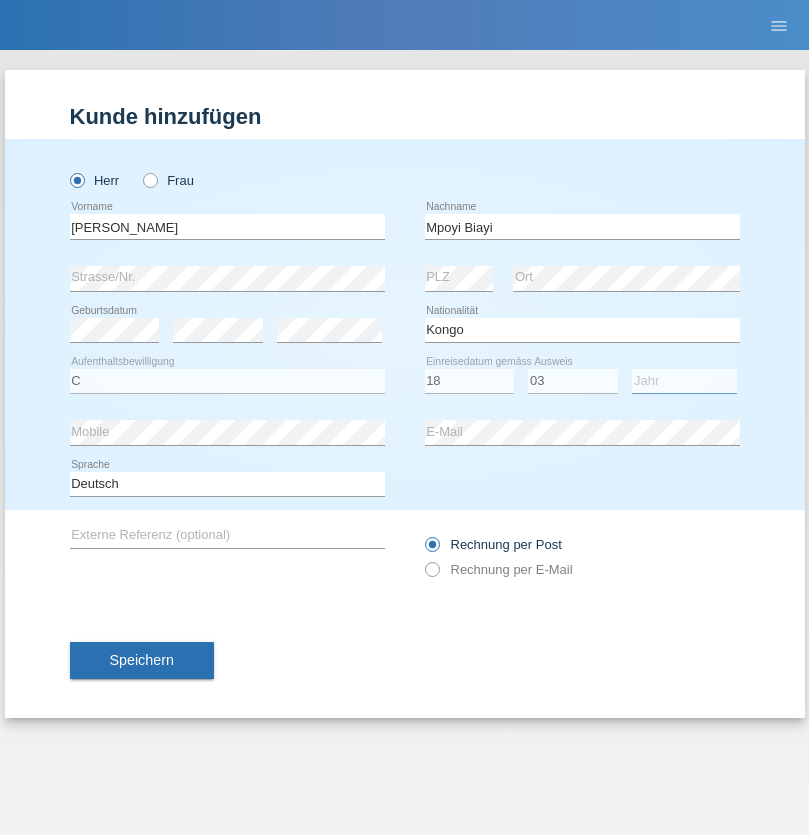 select on "1986" 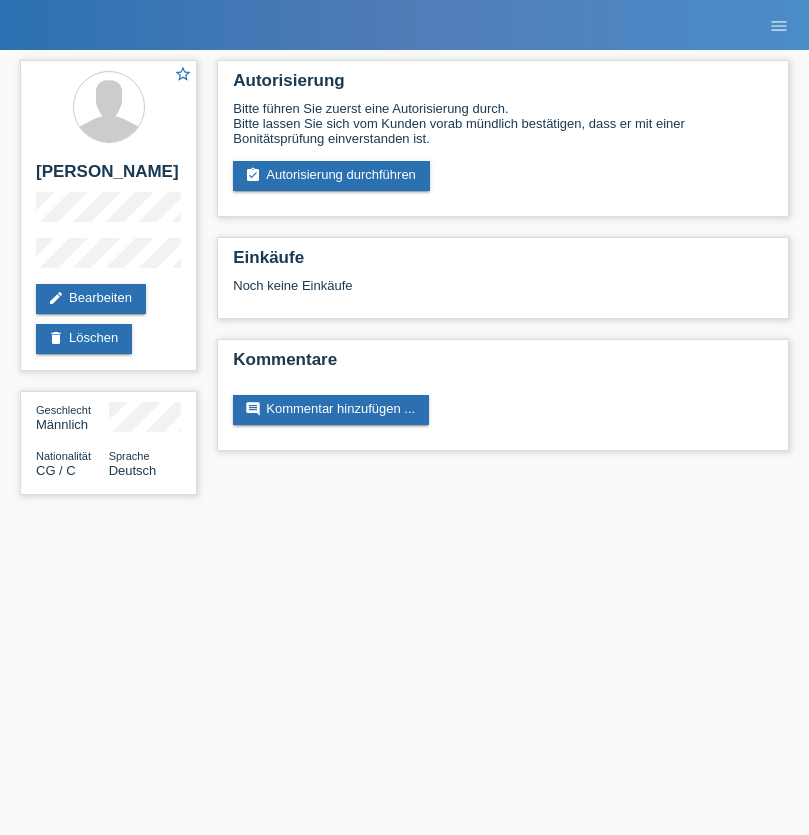 scroll, scrollTop: 0, scrollLeft: 0, axis: both 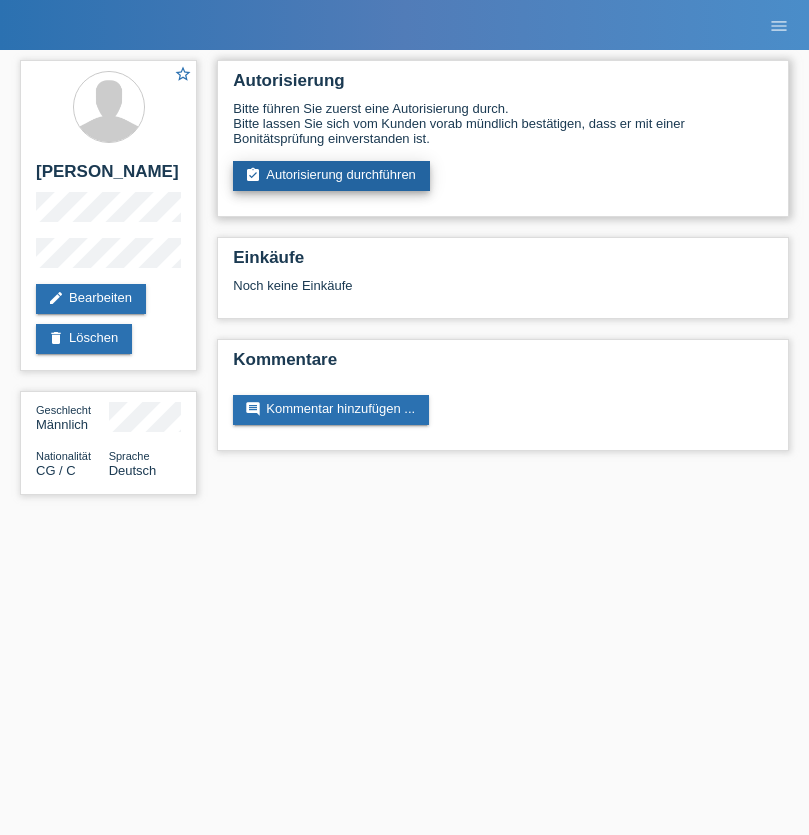 click on "assignment_turned_in  Autorisierung durchführen" at bounding box center [331, 176] 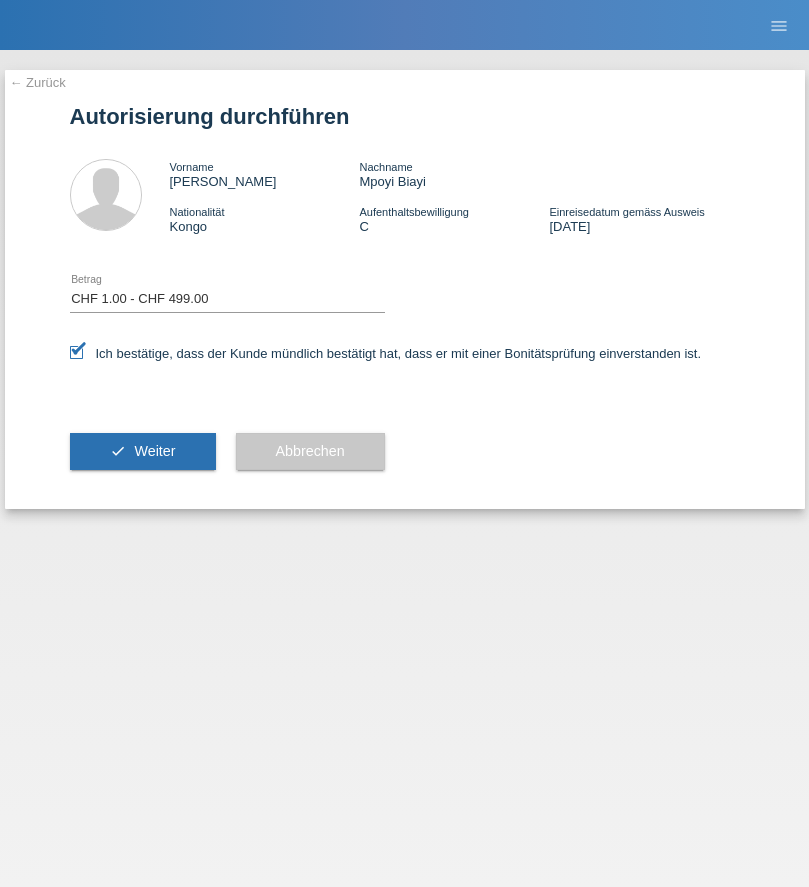select on "1" 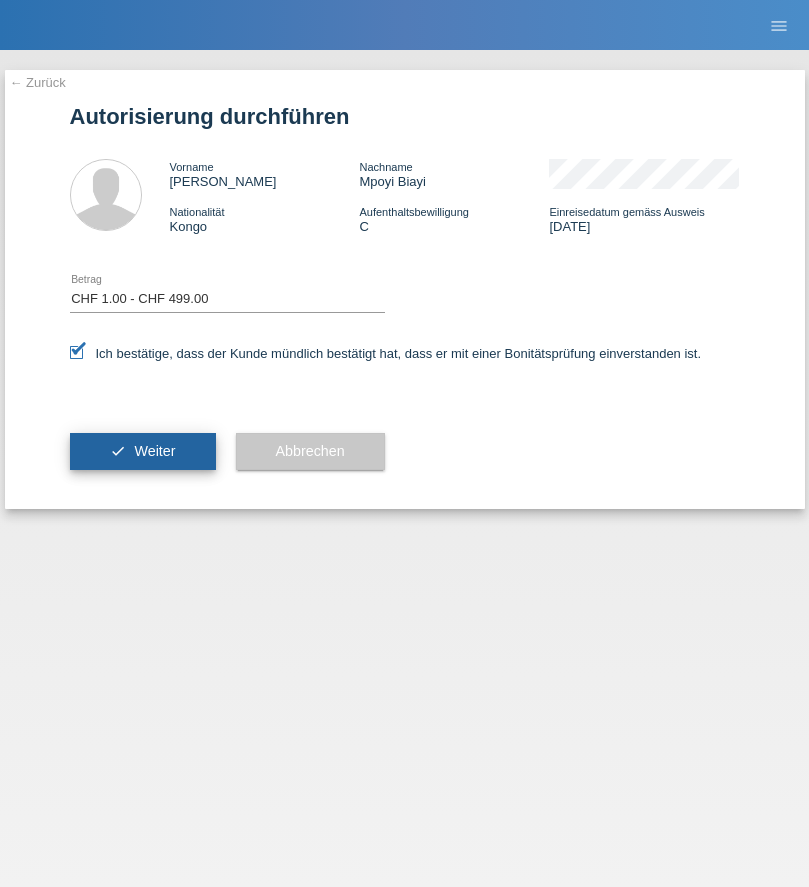 click on "Weiter" at bounding box center (154, 451) 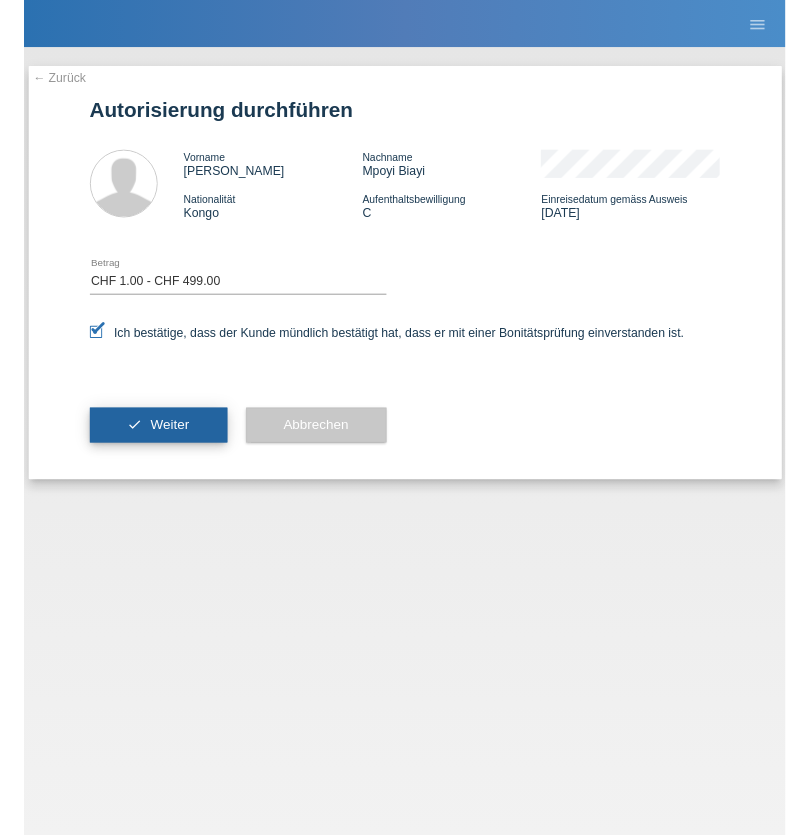 scroll, scrollTop: 0, scrollLeft: 0, axis: both 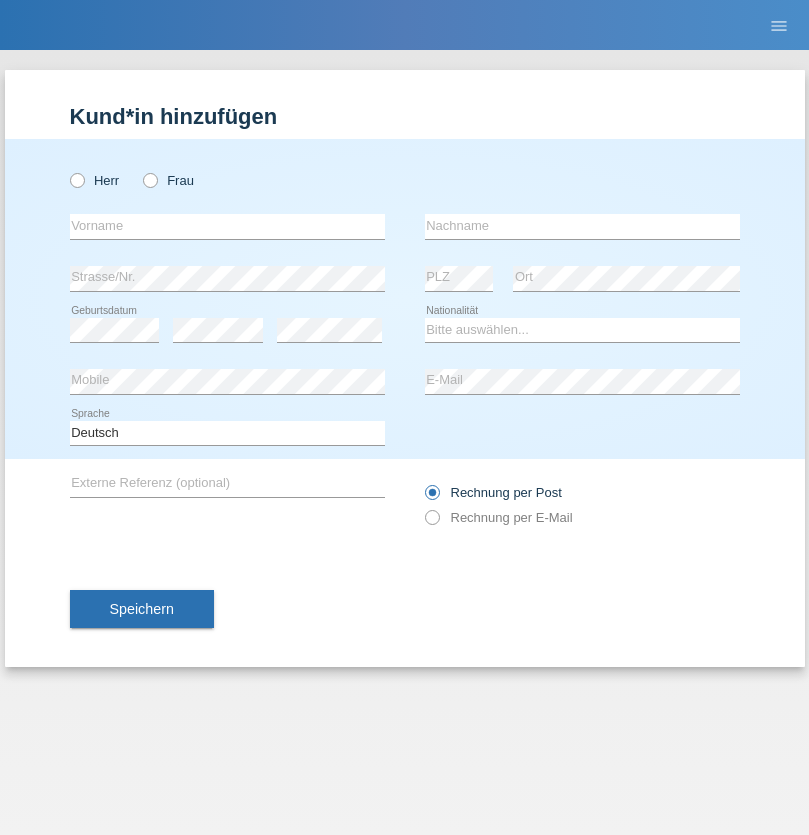 radio on "true" 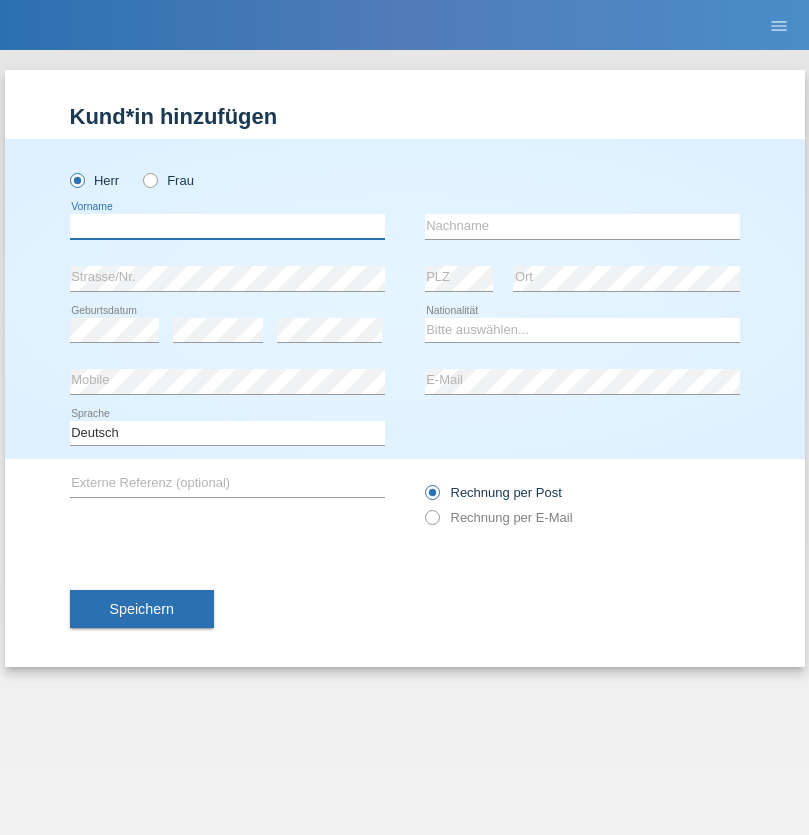 click at bounding box center [227, 226] 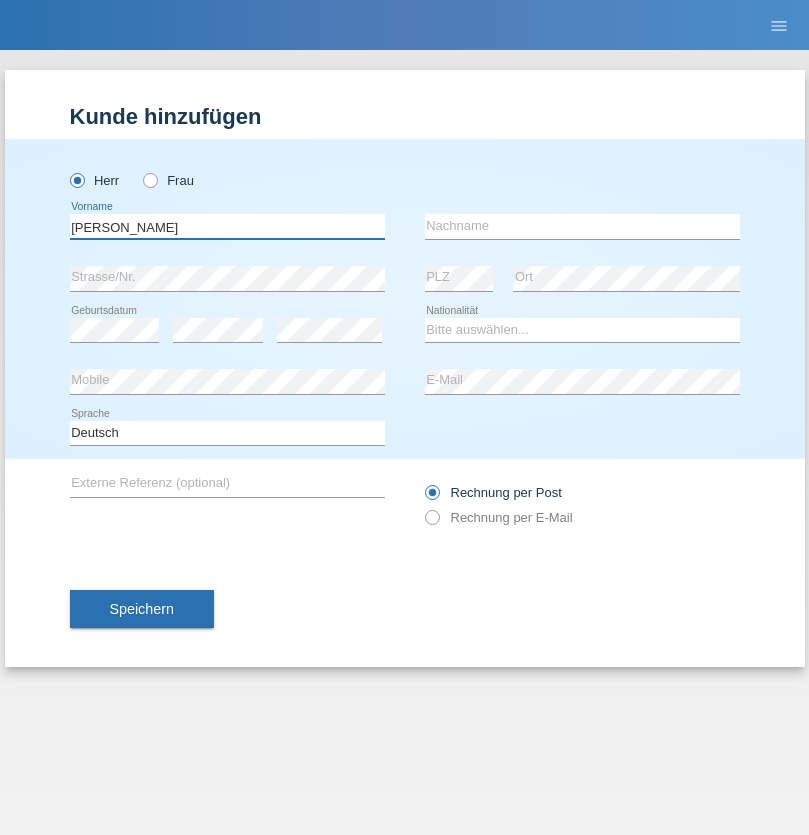 type on "[PERSON_NAME]" 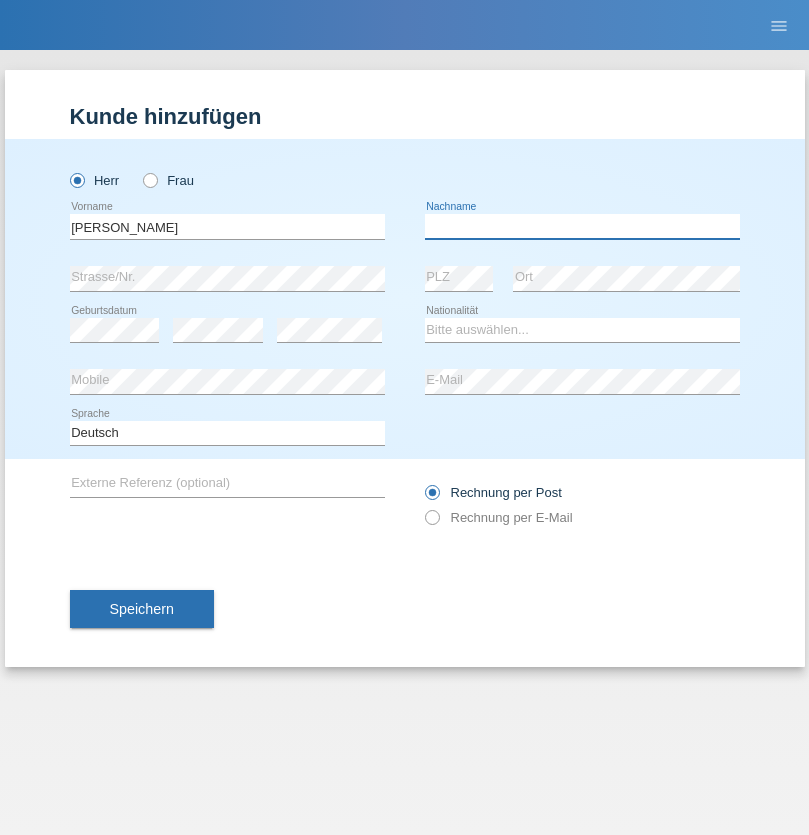 click at bounding box center (582, 226) 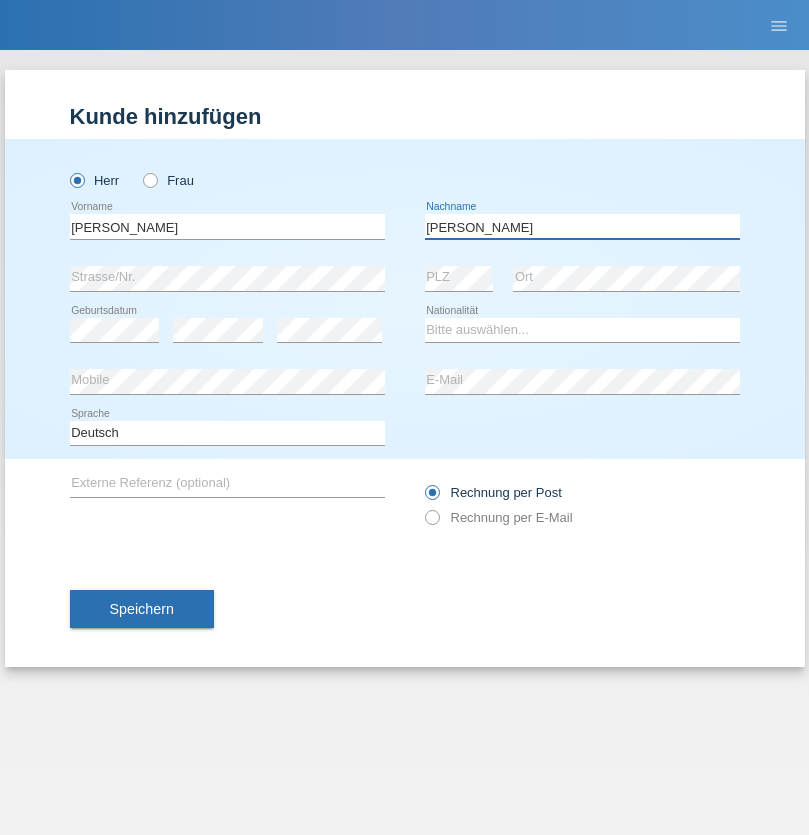 type on "[PERSON_NAME]" 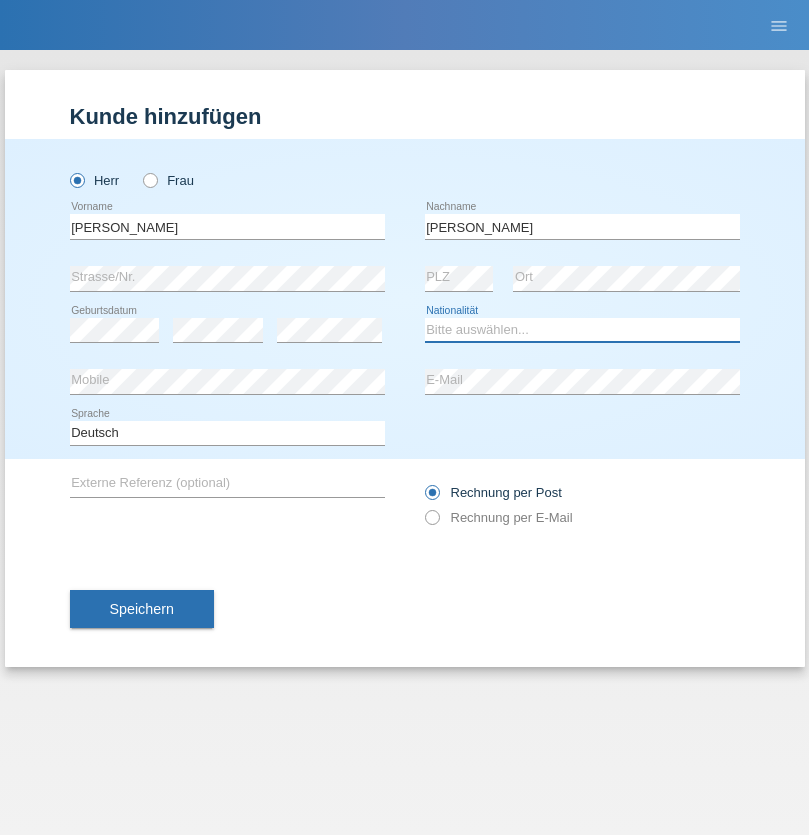 select on "DE" 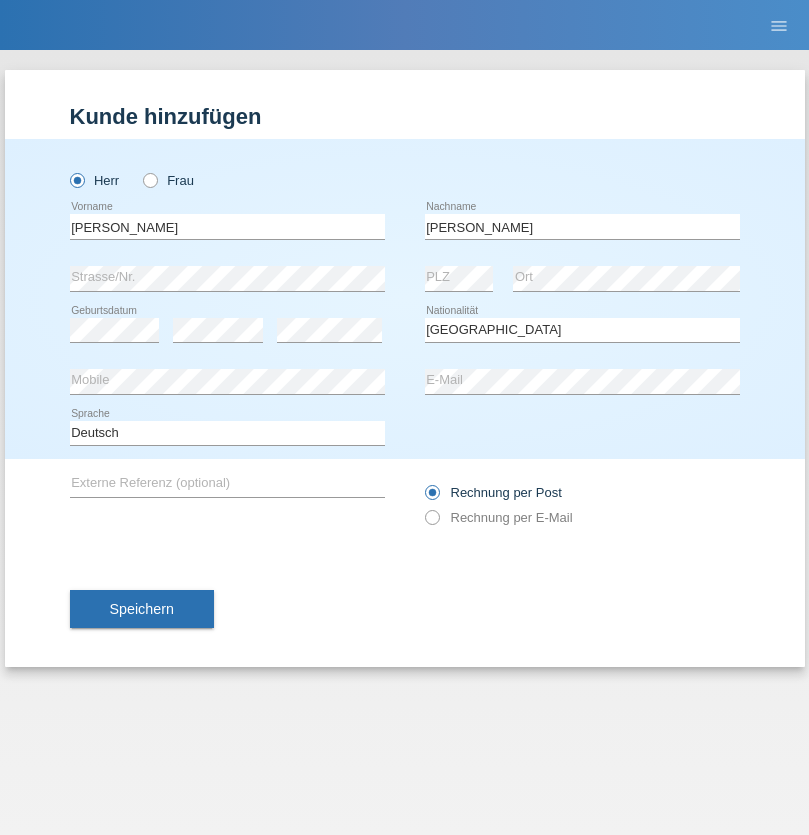 select on "C" 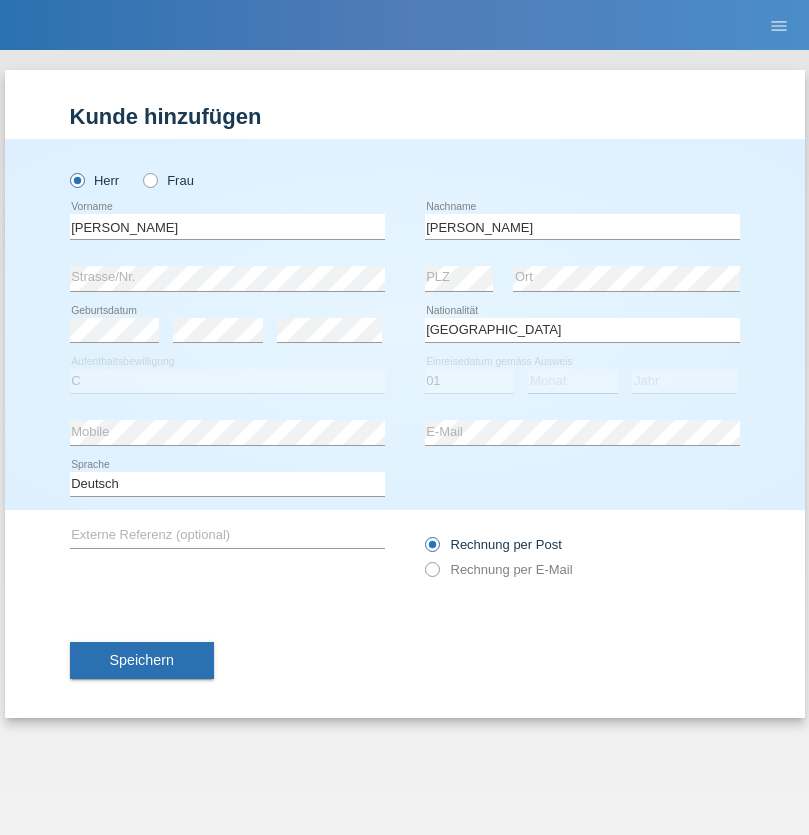select on "12" 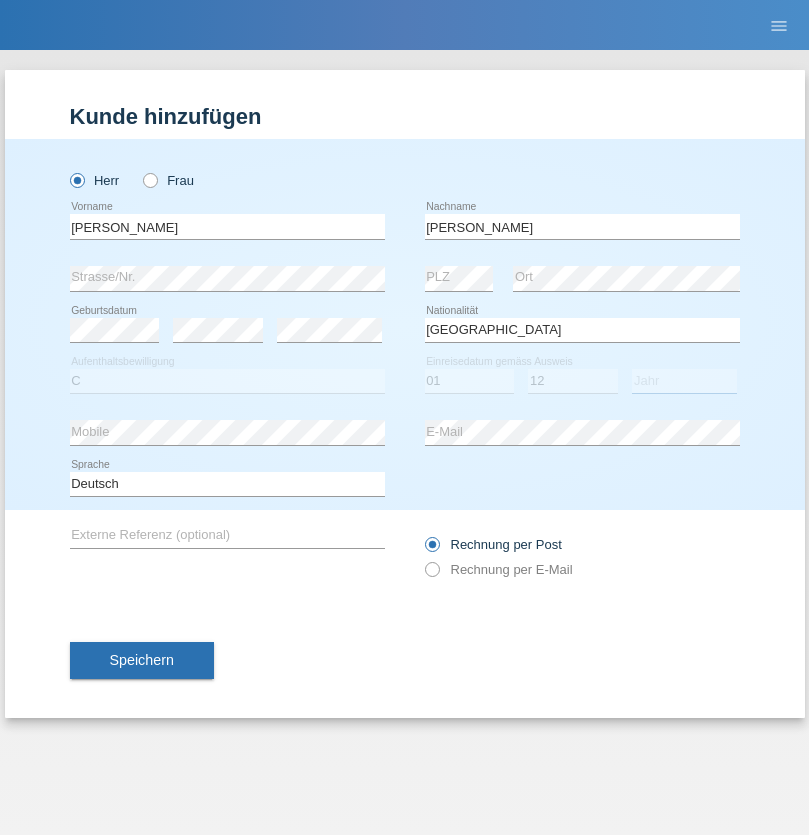 select on "2011" 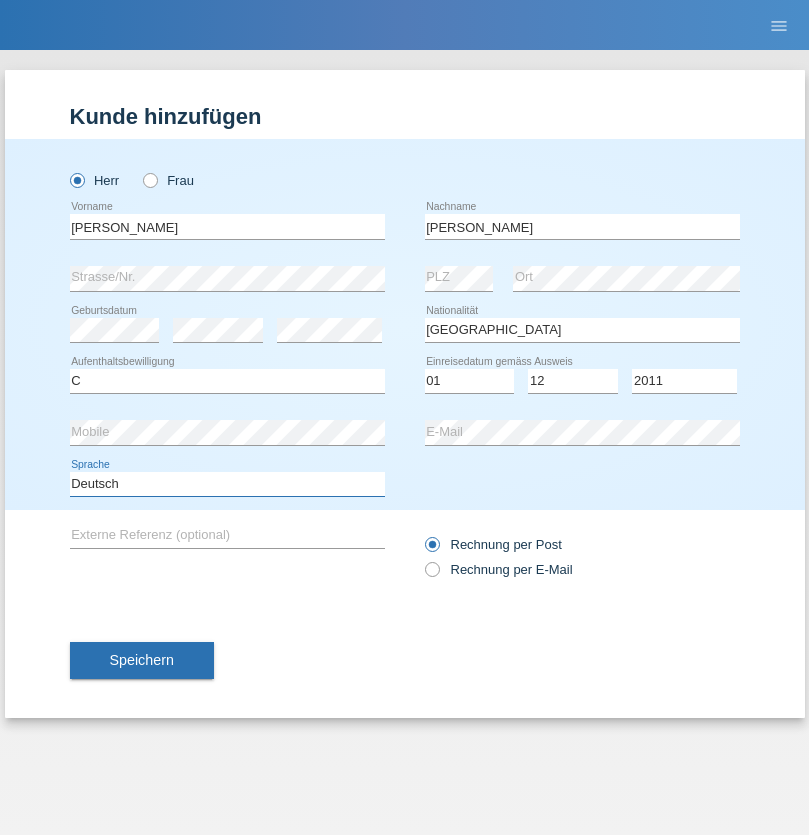select on "en" 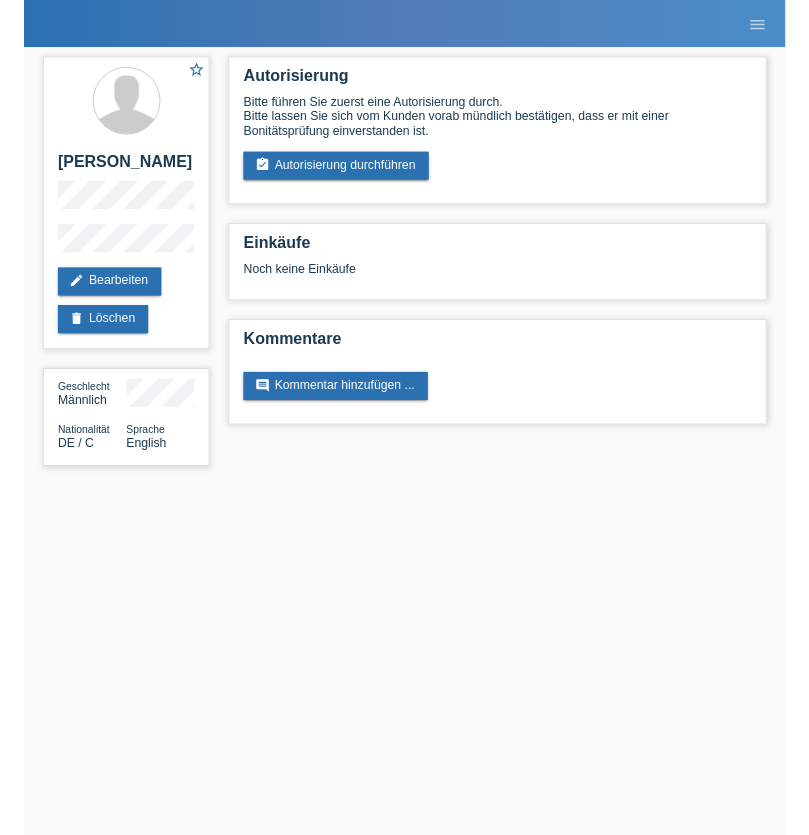 scroll, scrollTop: 0, scrollLeft: 0, axis: both 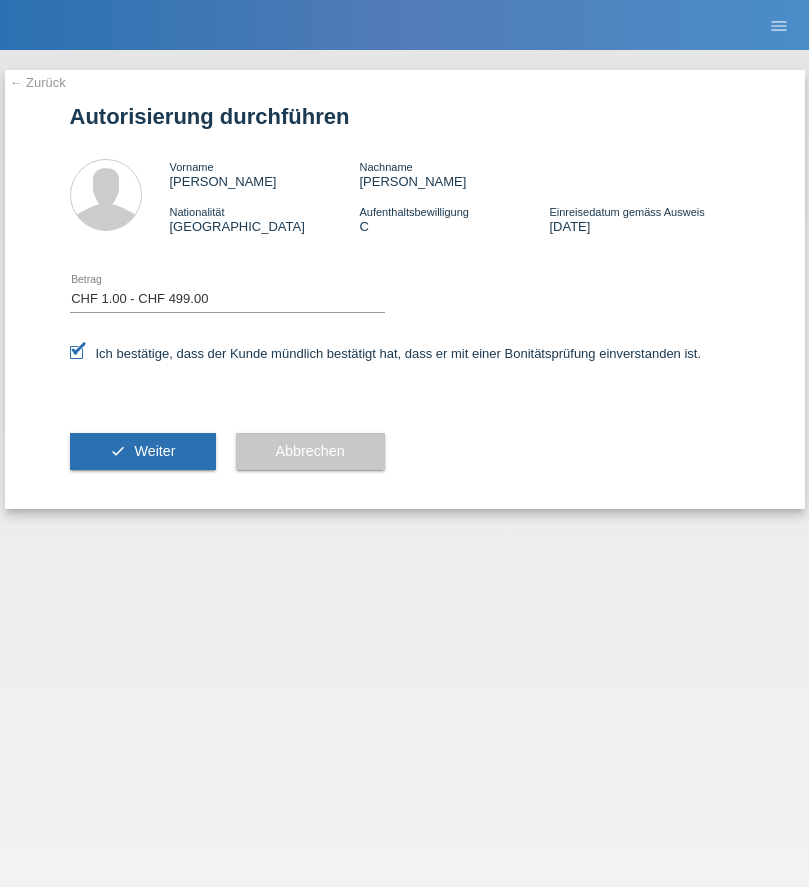 select on "1" 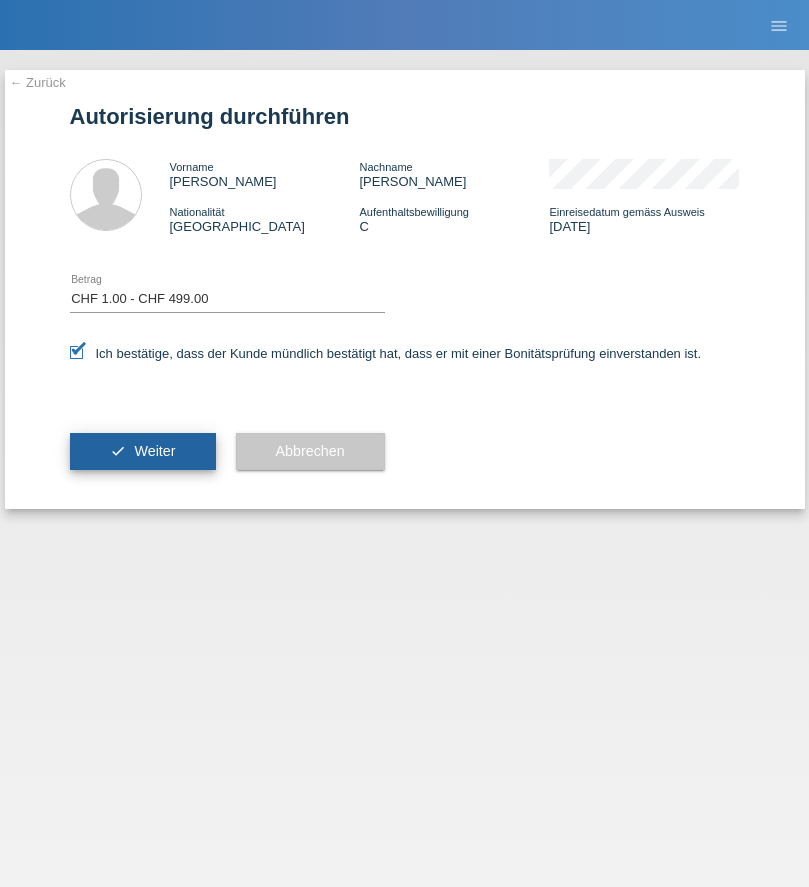 click on "Weiter" at bounding box center [154, 451] 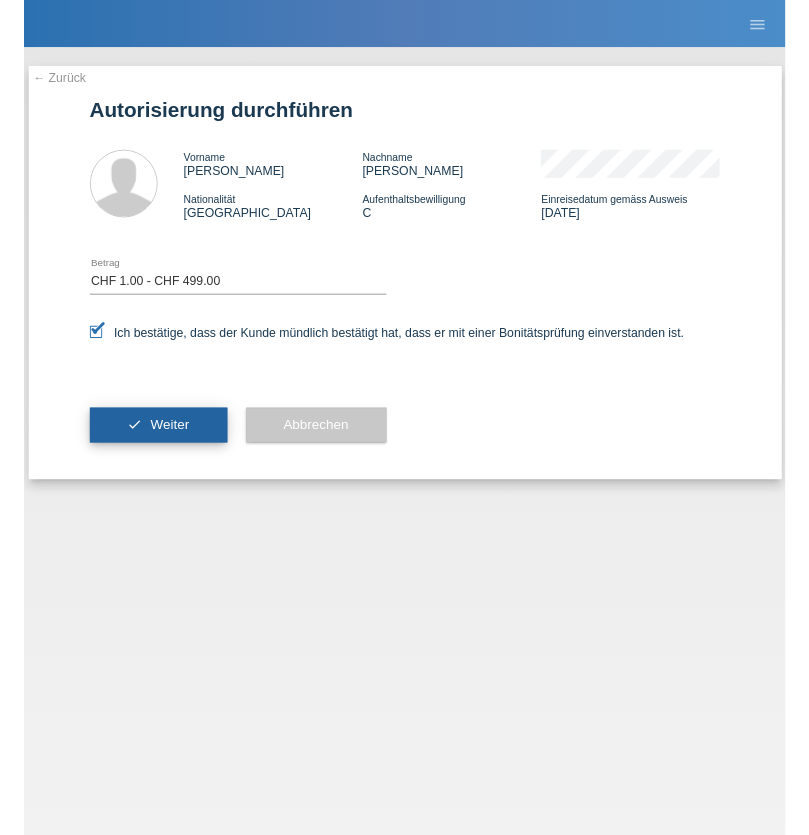 scroll, scrollTop: 0, scrollLeft: 0, axis: both 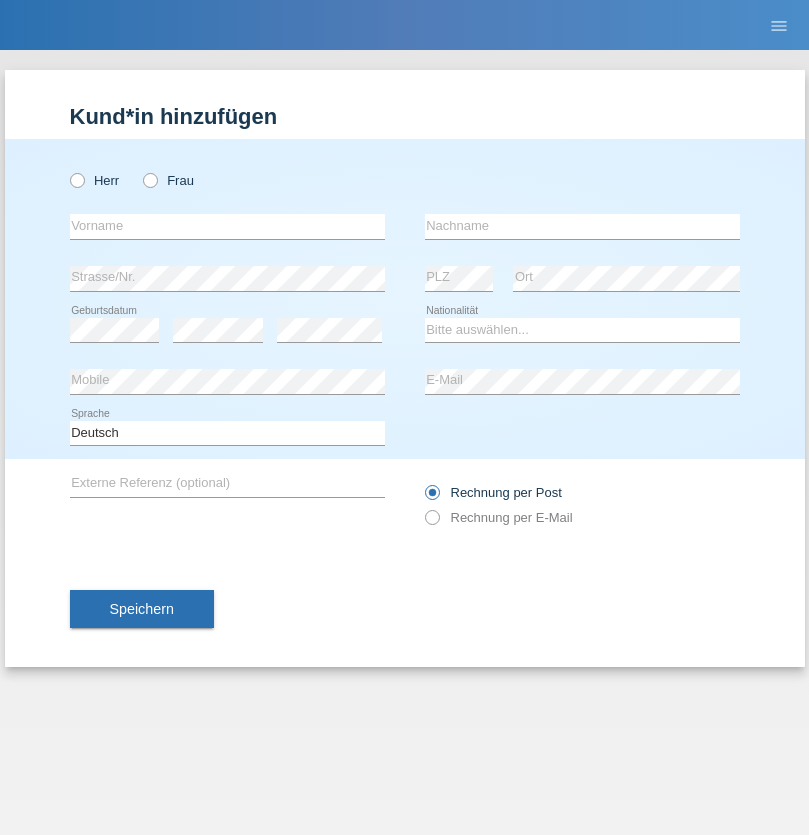 radio on "true" 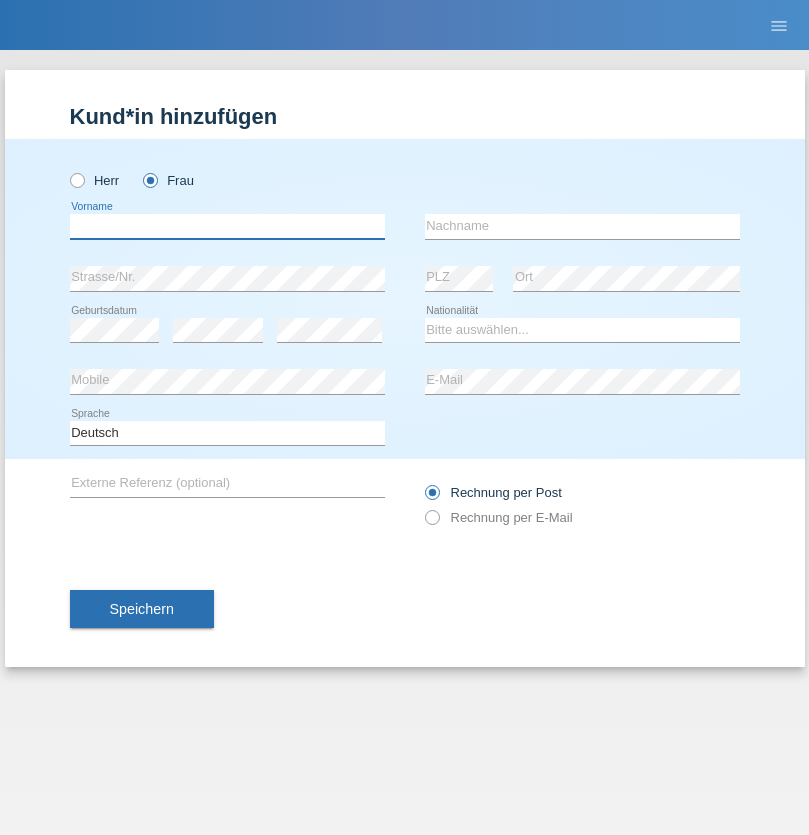 click at bounding box center (227, 226) 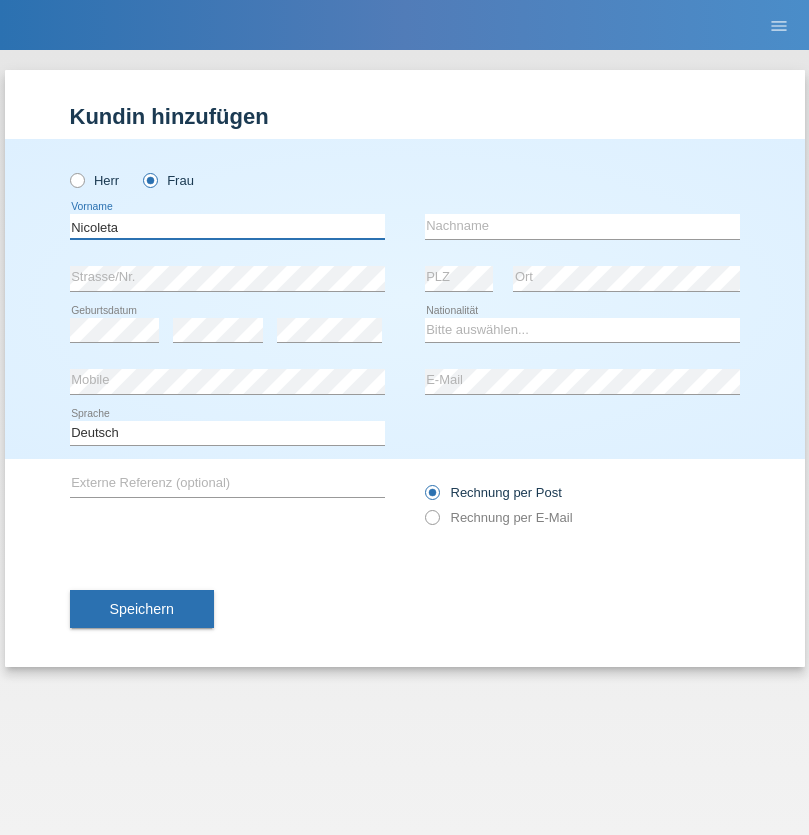 type on "Nicoleta" 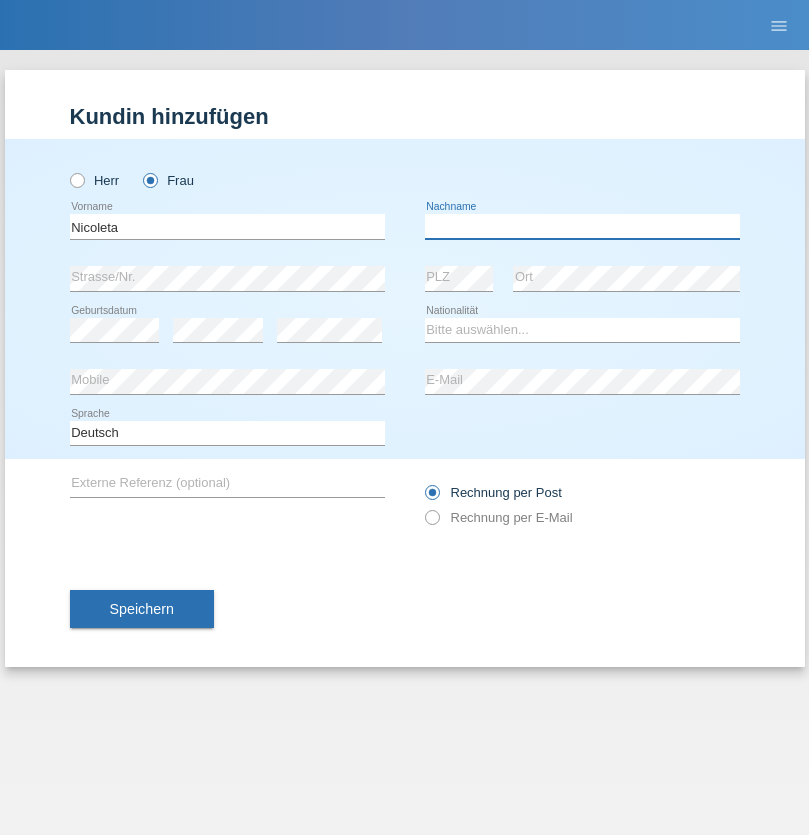 click at bounding box center (582, 226) 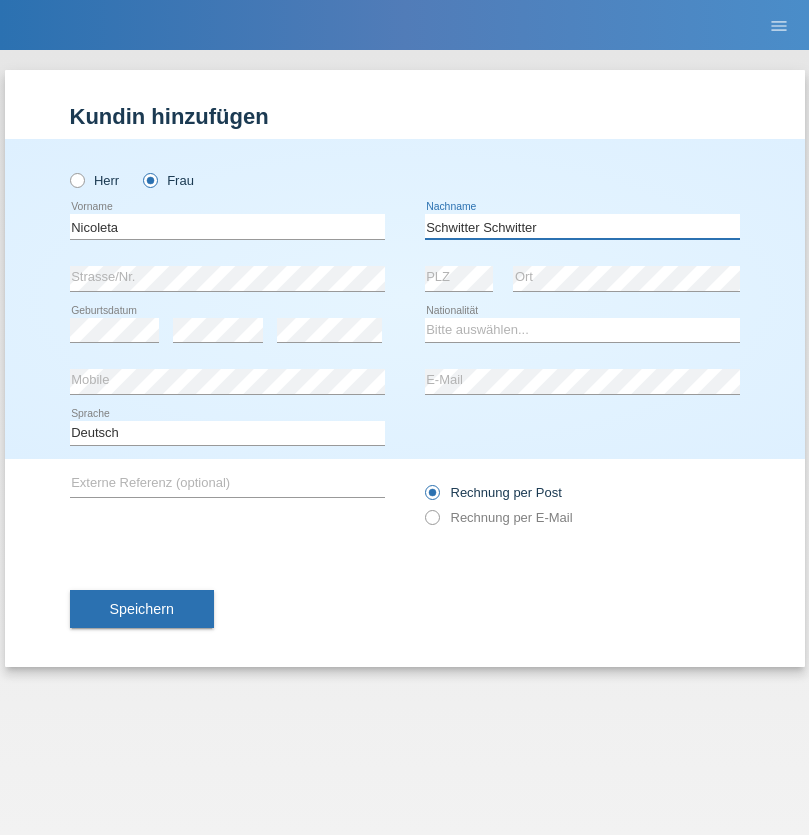 type on "Schwitter Schwitter" 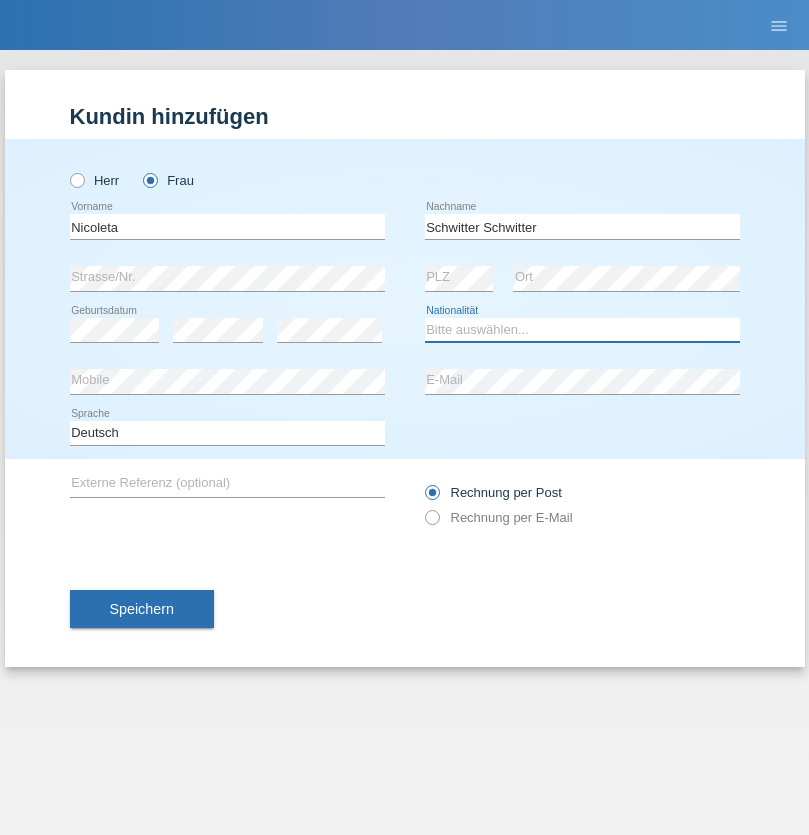 select on "OM" 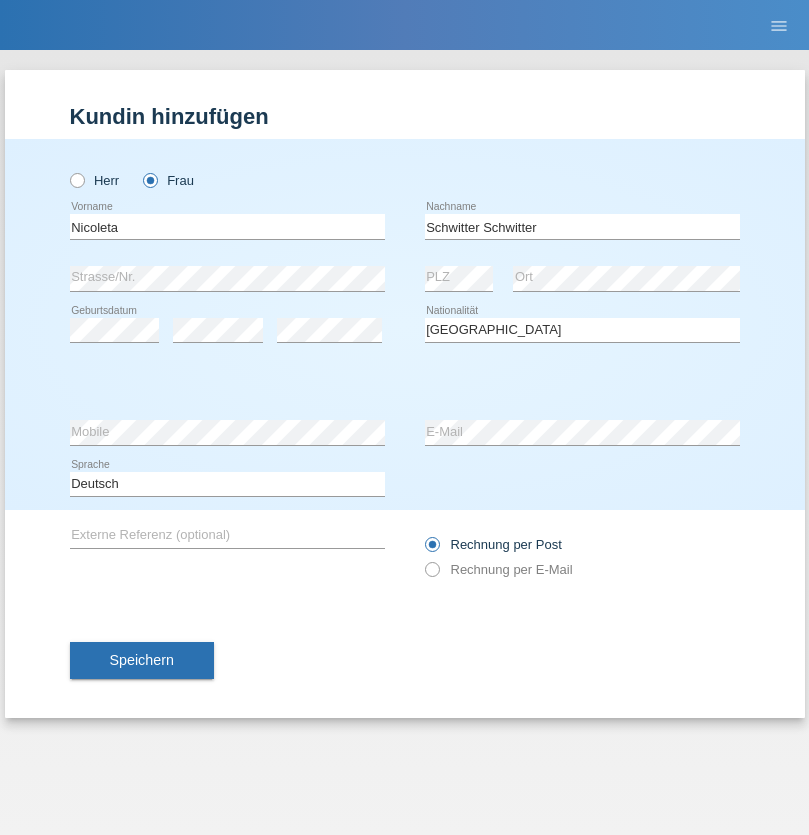 select on "C" 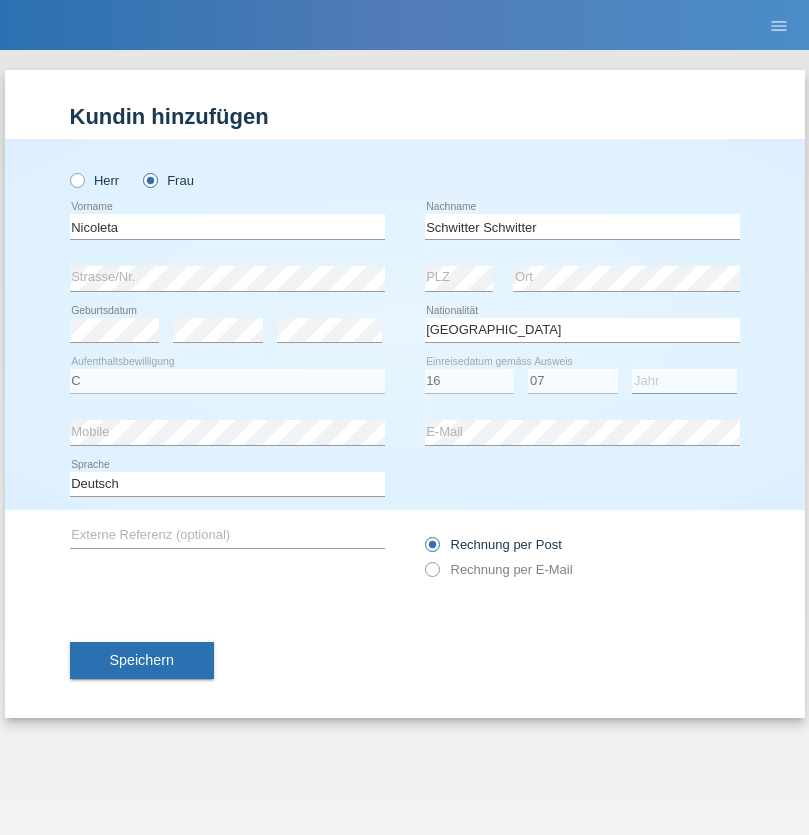 select on "2021" 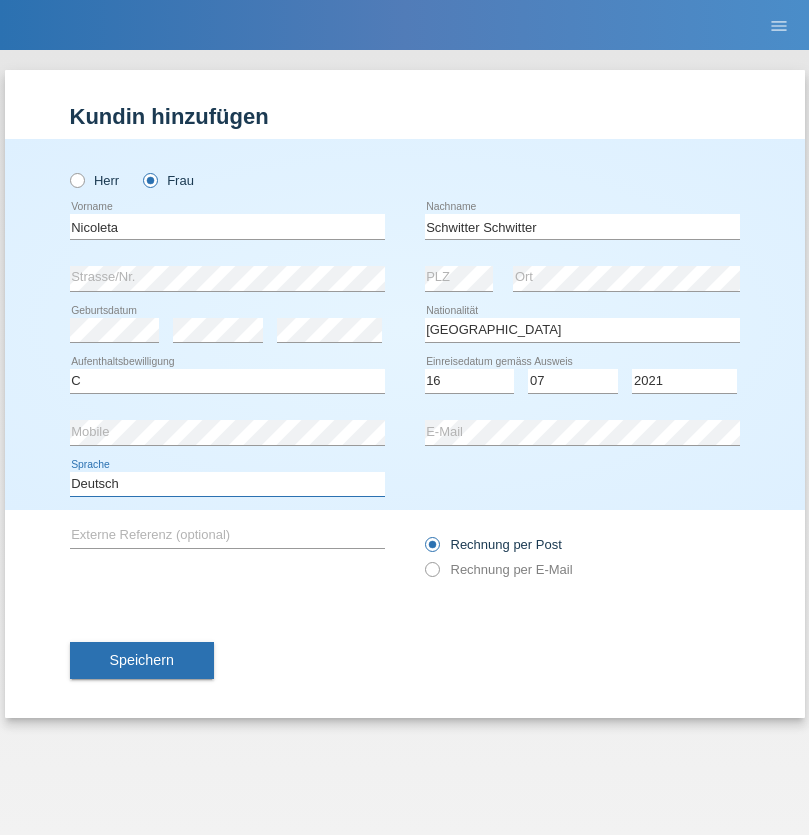 select on "en" 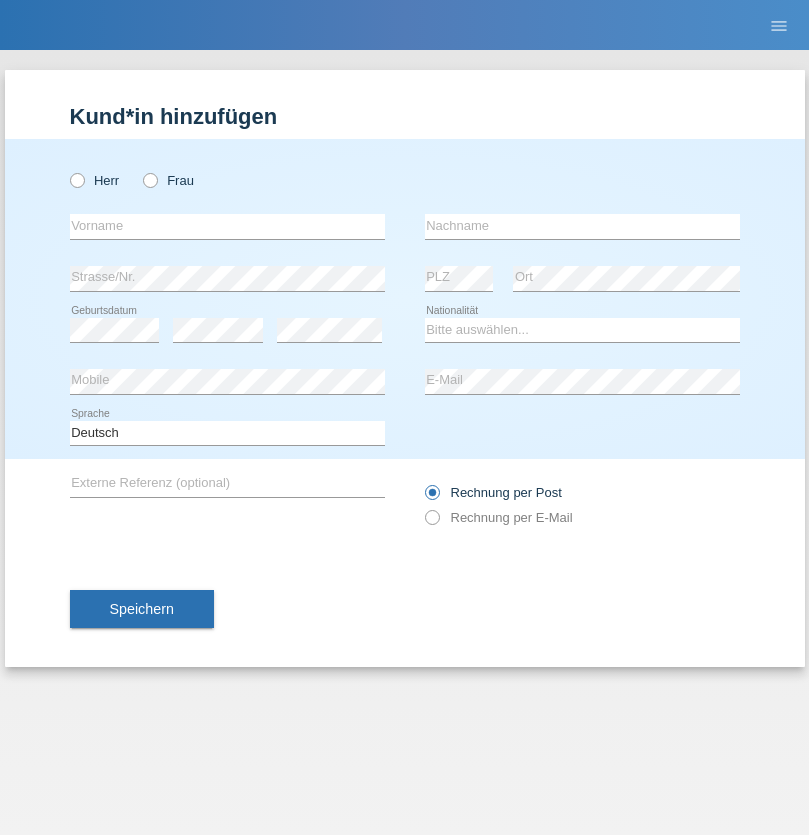 scroll, scrollTop: 0, scrollLeft: 0, axis: both 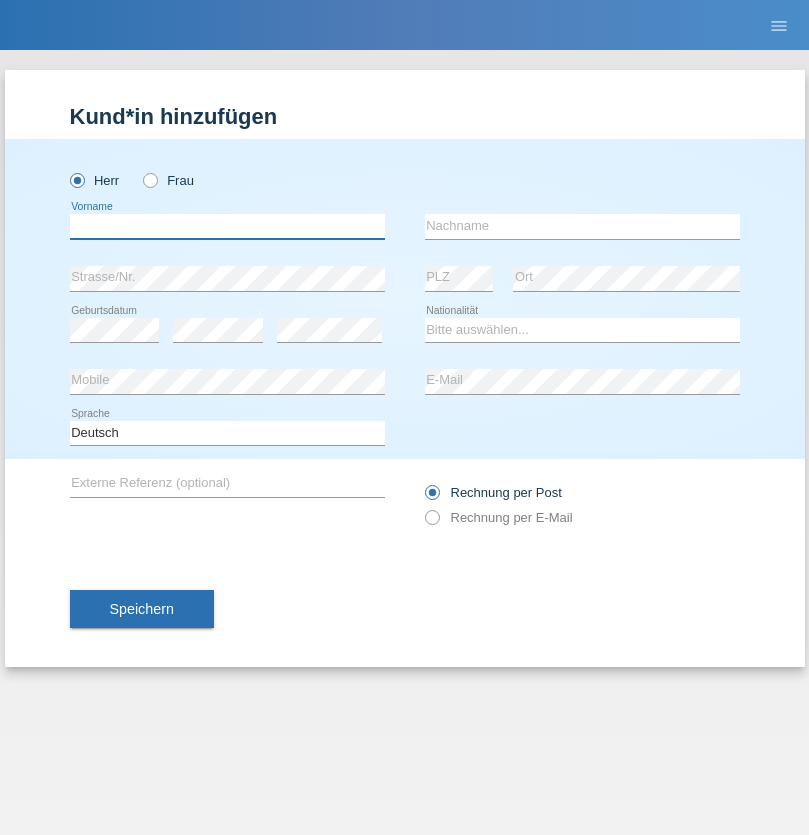 click at bounding box center [227, 226] 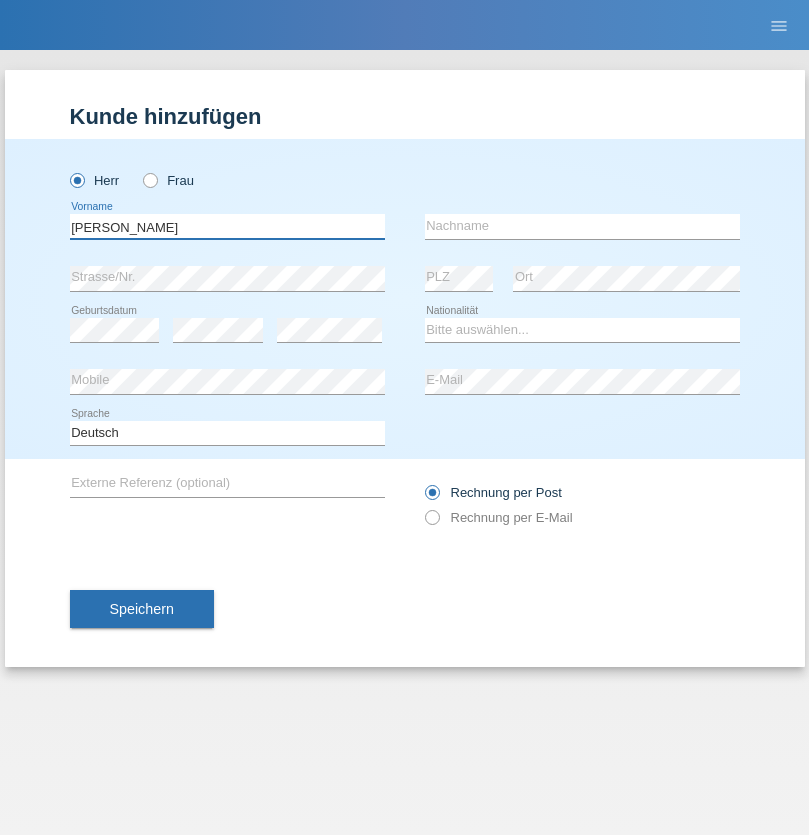 type on "[PERSON_NAME]" 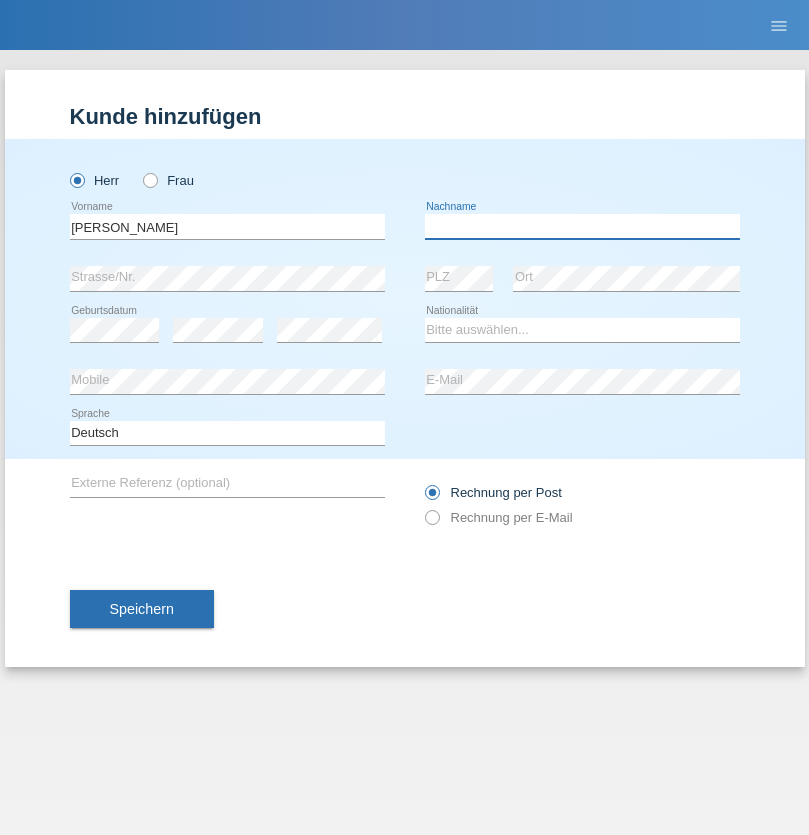 click at bounding box center [582, 226] 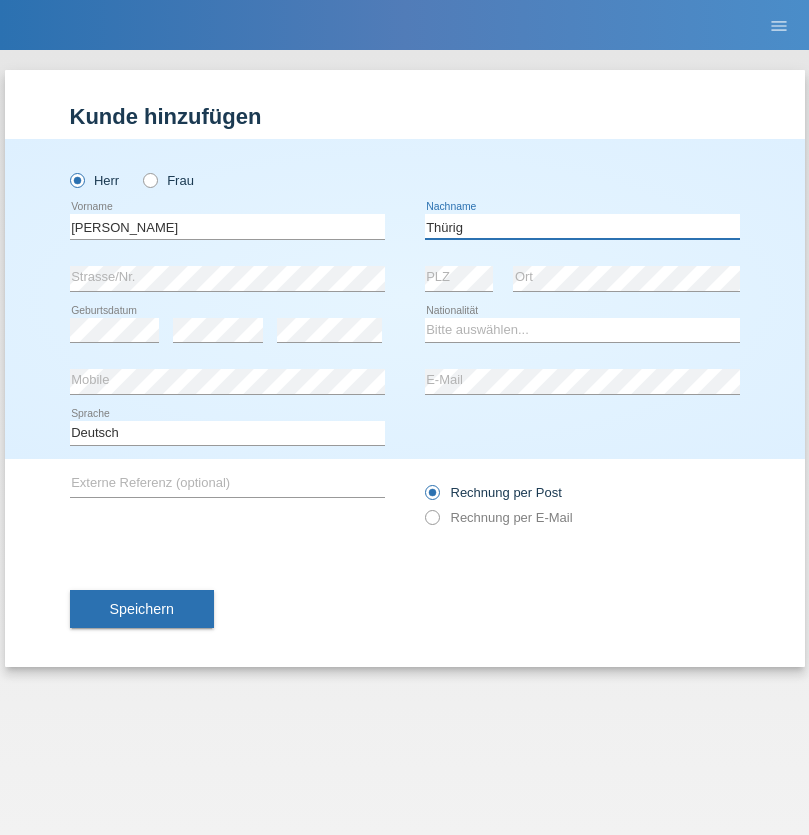 type on "Thürig" 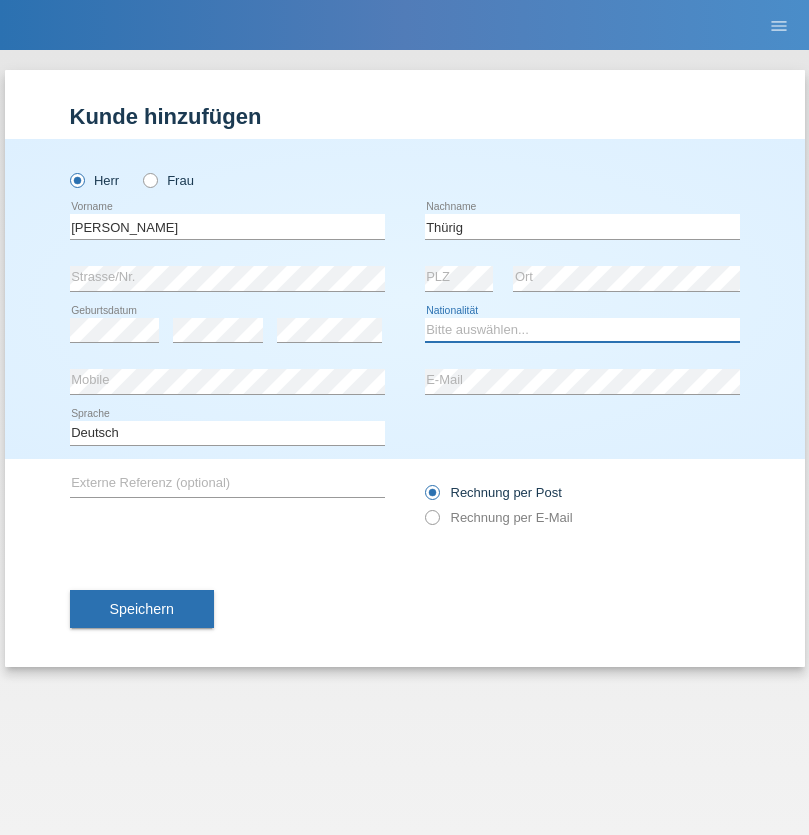 select on "CH" 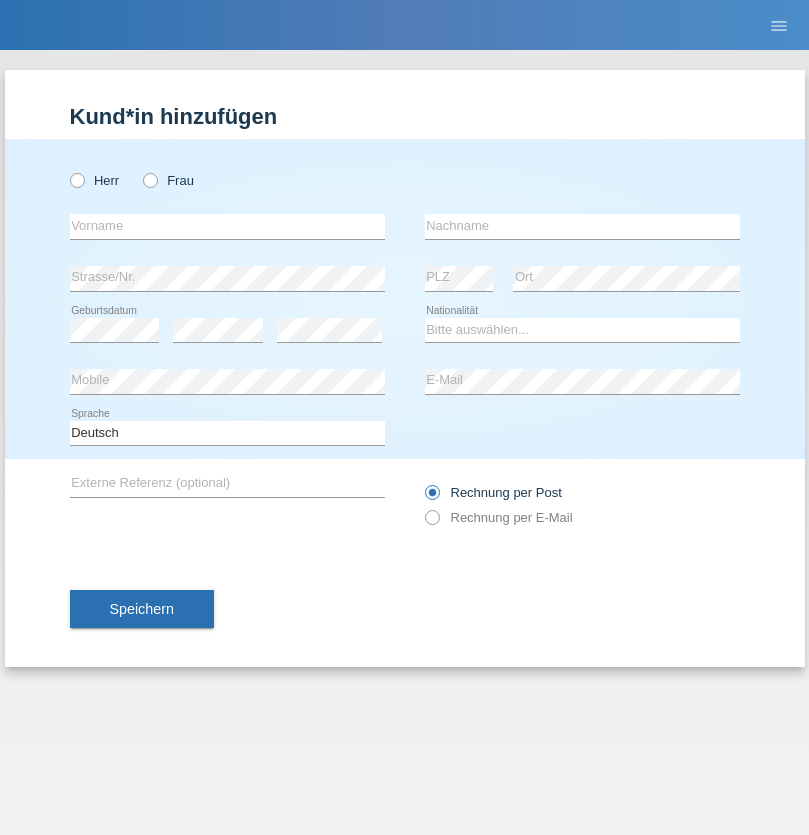 scroll, scrollTop: 0, scrollLeft: 0, axis: both 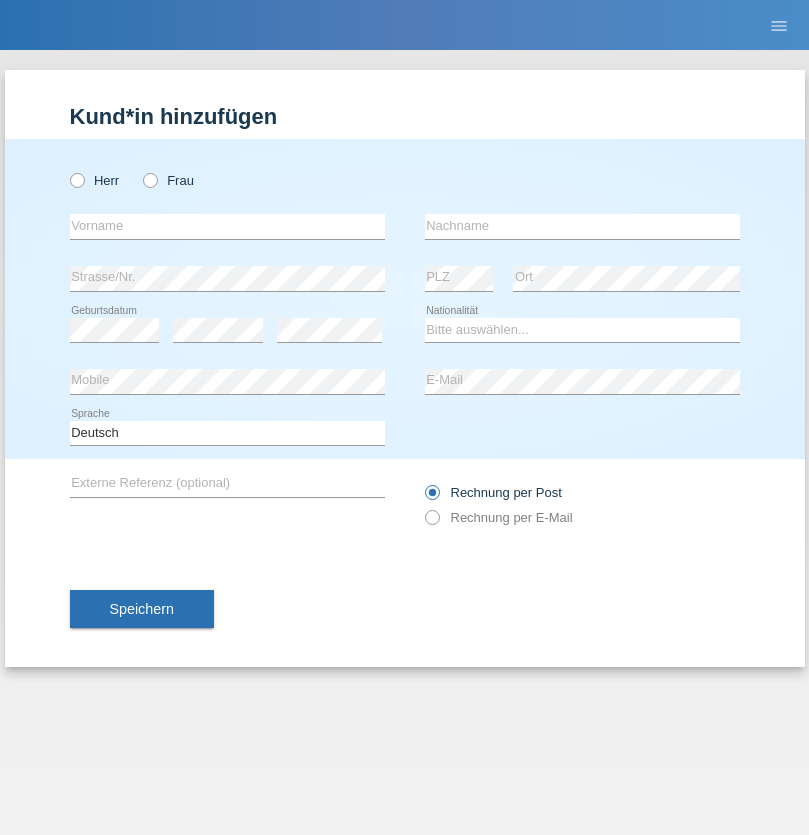 radio on "true" 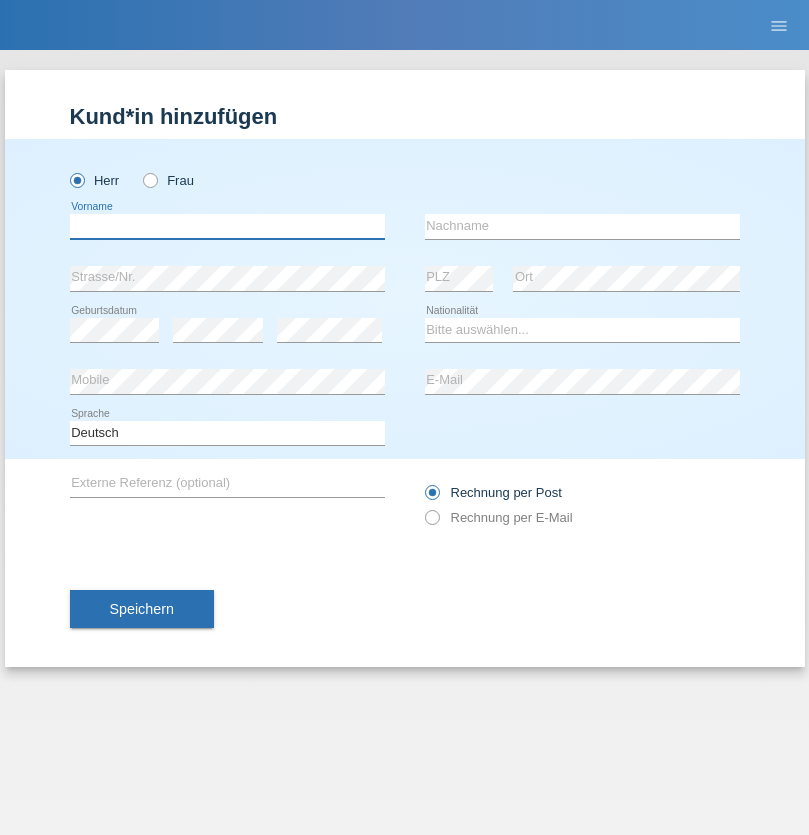click at bounding box center (227, 226) 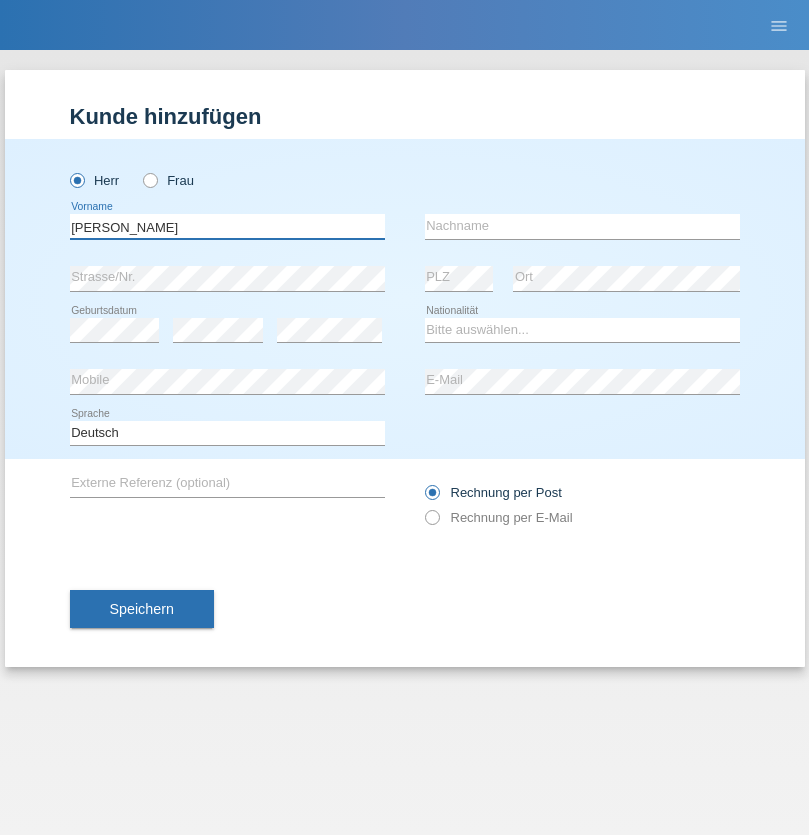 type on "Skay Milo" 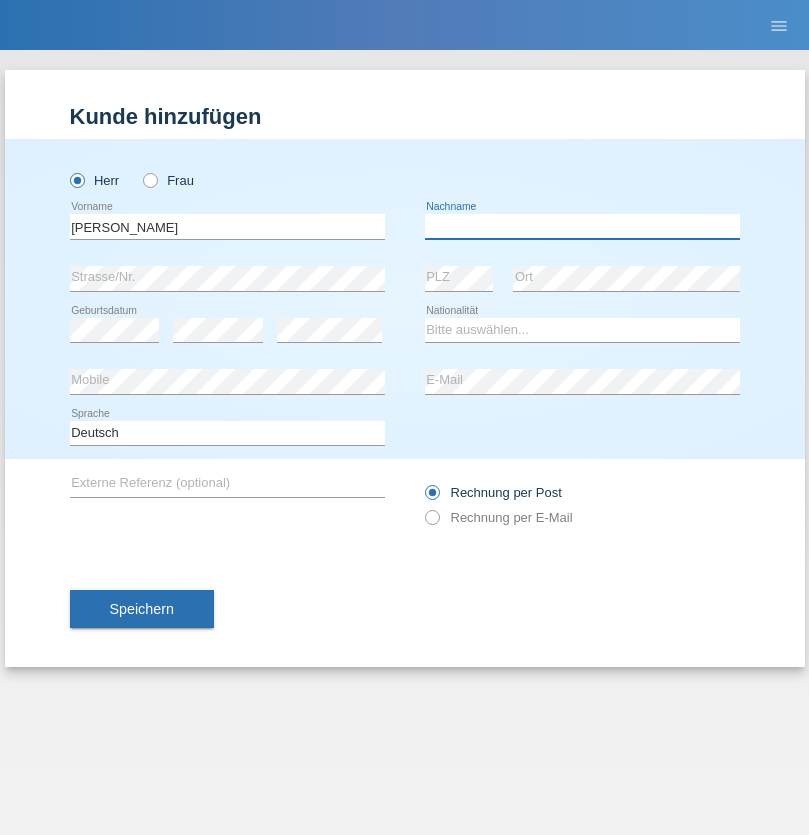 click at bounding box center [582, 226] 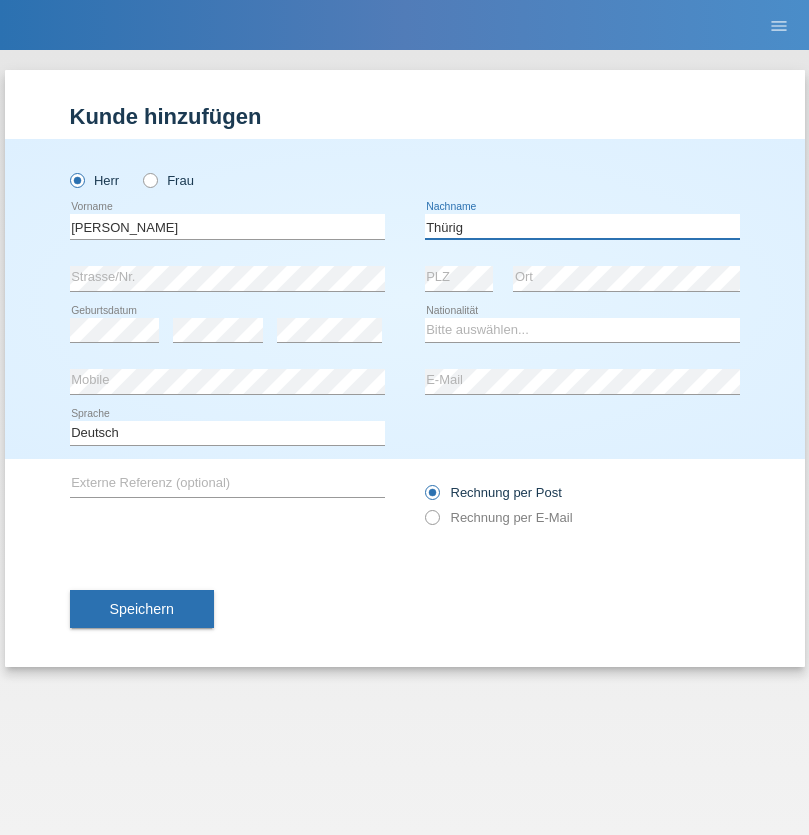 type on "Thürig" 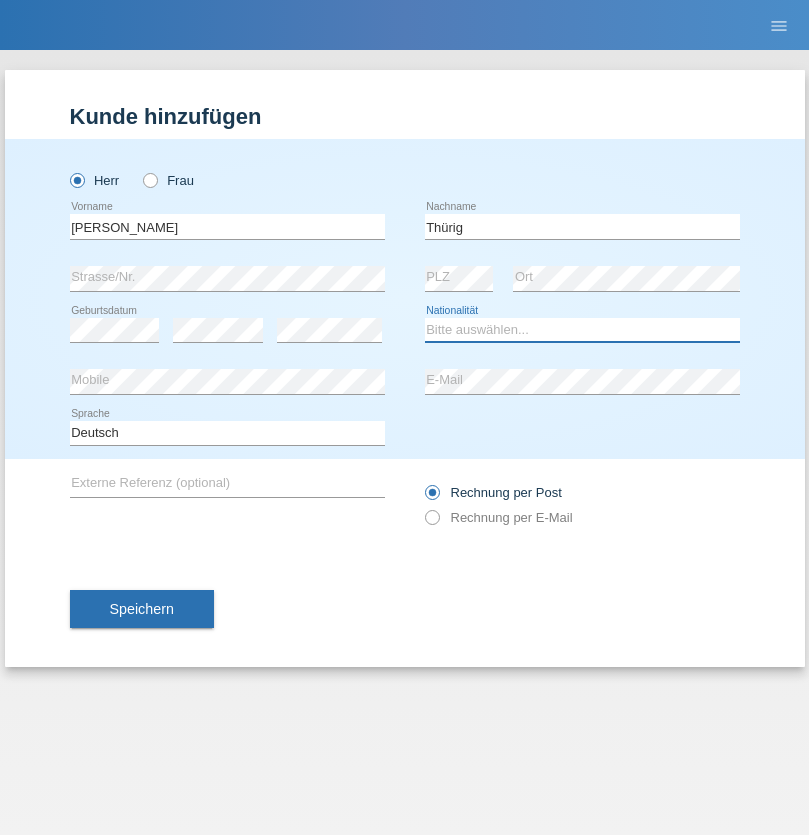 select on "CH" 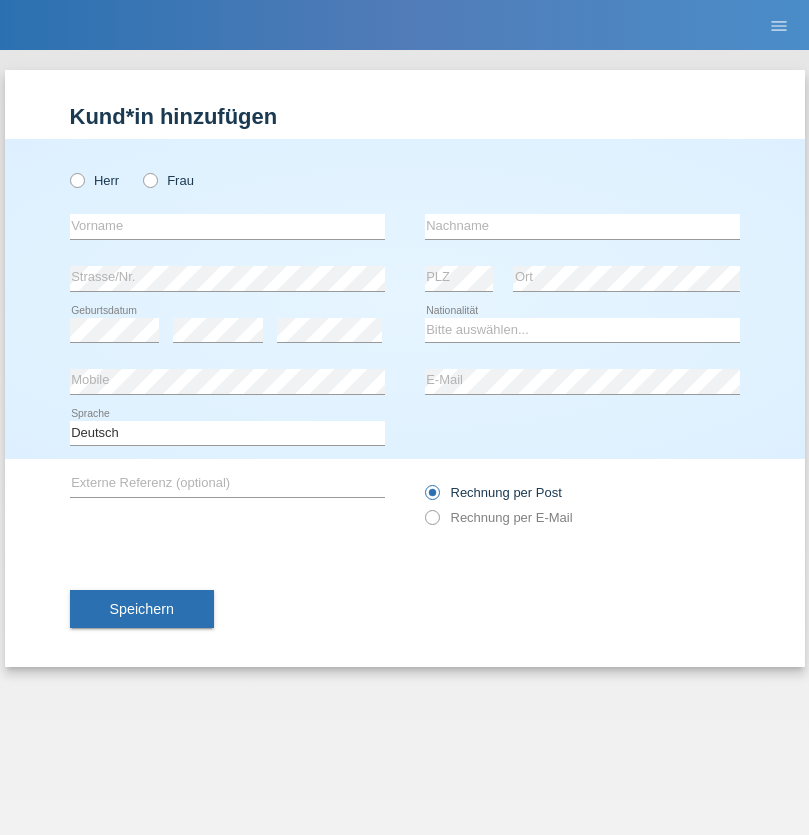 scroll, scrollTop: 0, scrollLeft: 0, axis: both 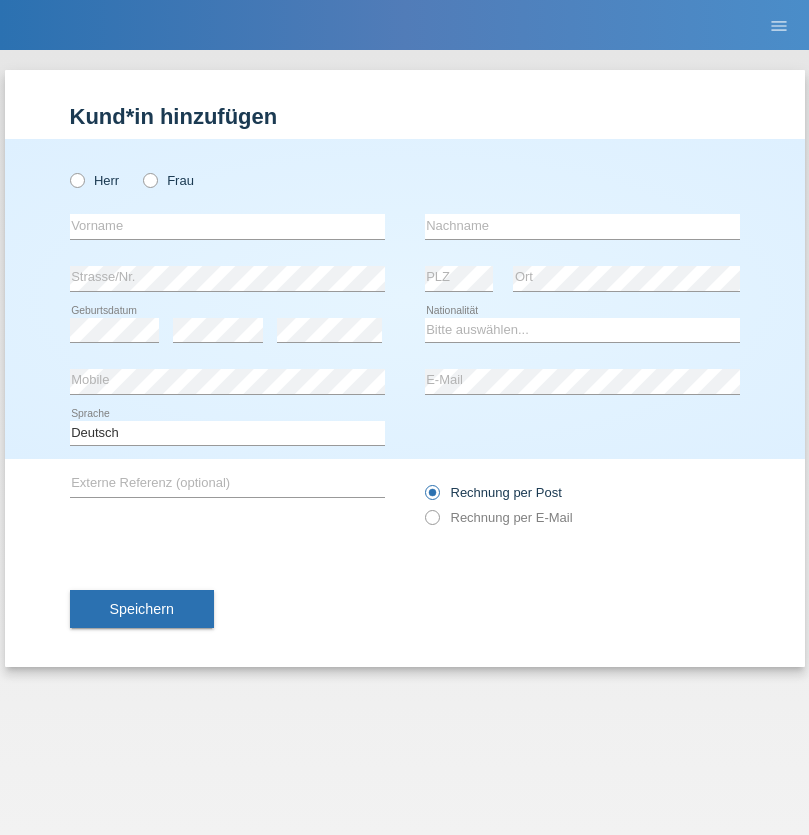 radio on "true" 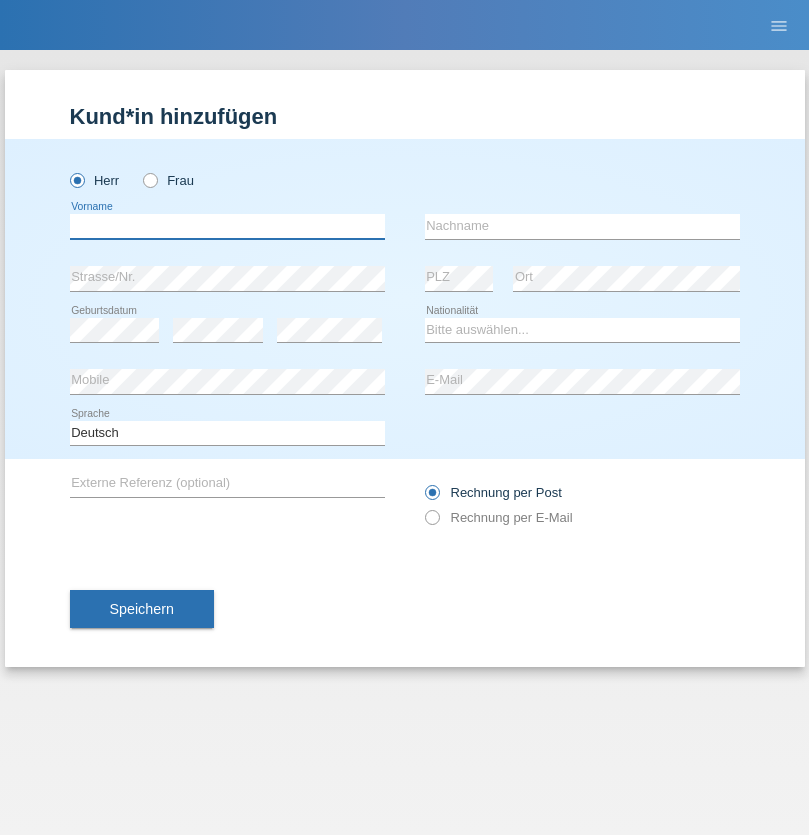 click at bounding box center [227, 226] 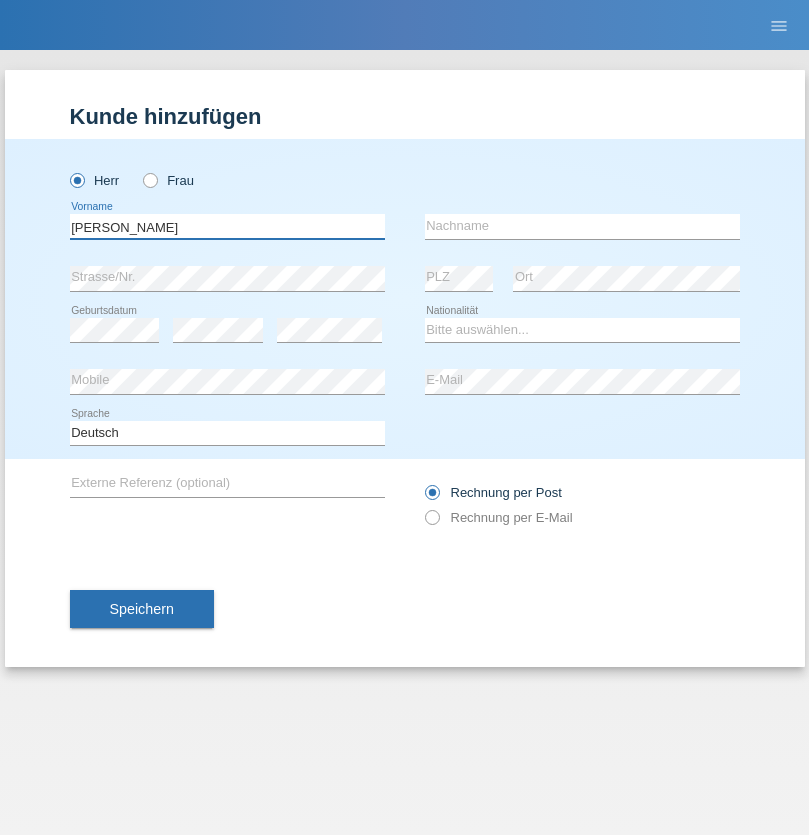 type on "[PERSON_NAME]" 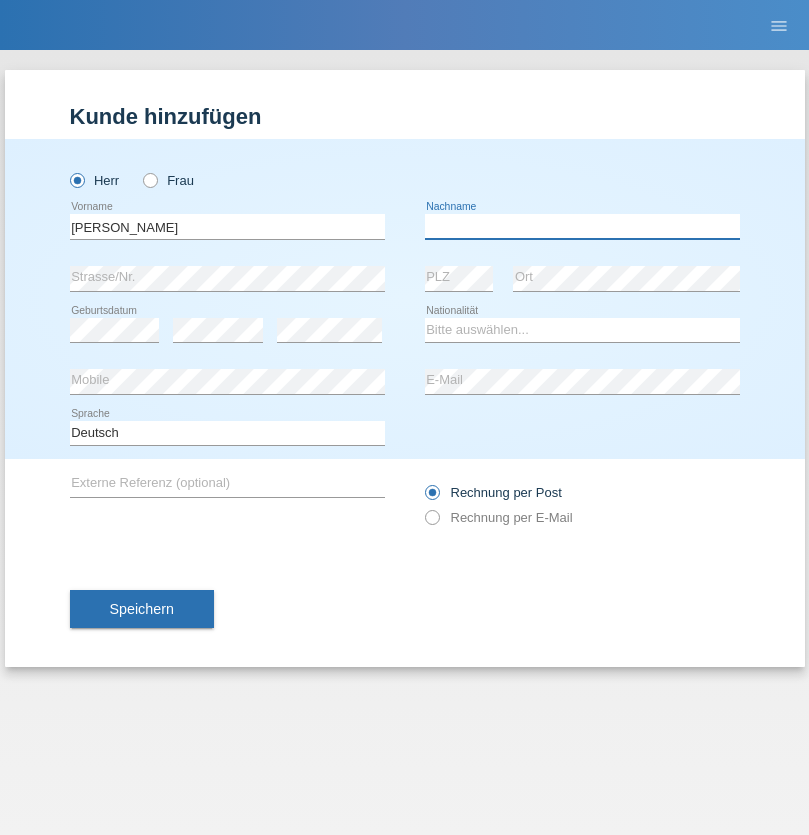 click at bounding box center (582, 226) 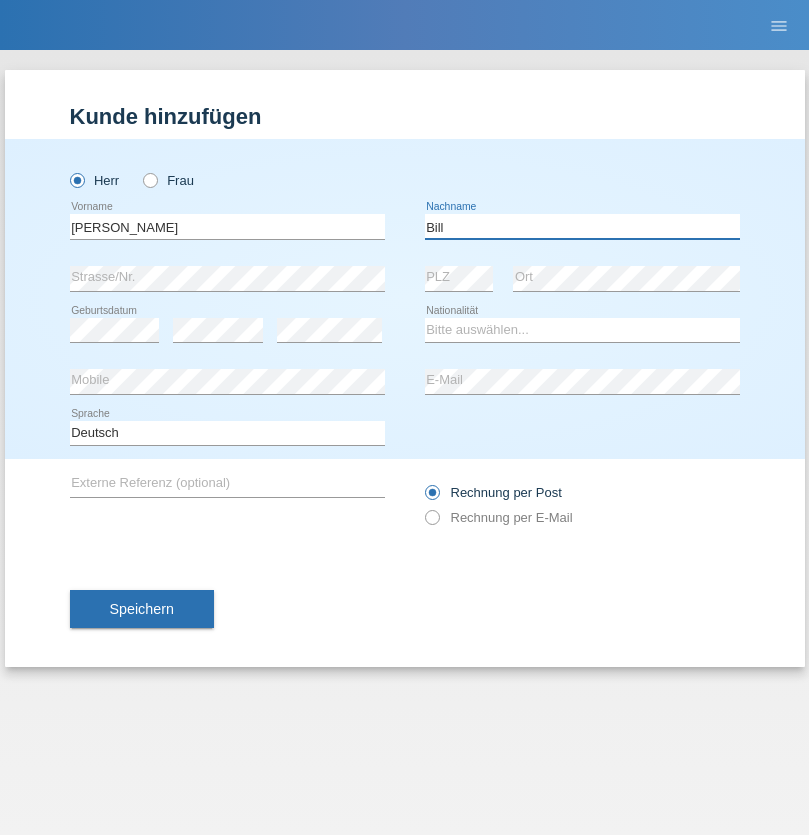 type on "Bill" 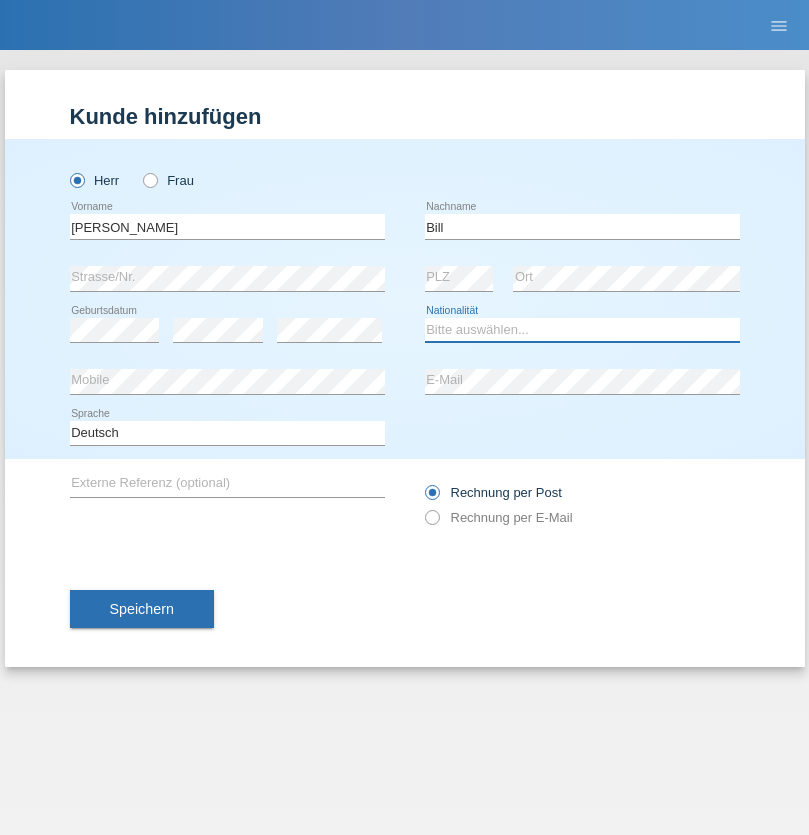 select on "CH" 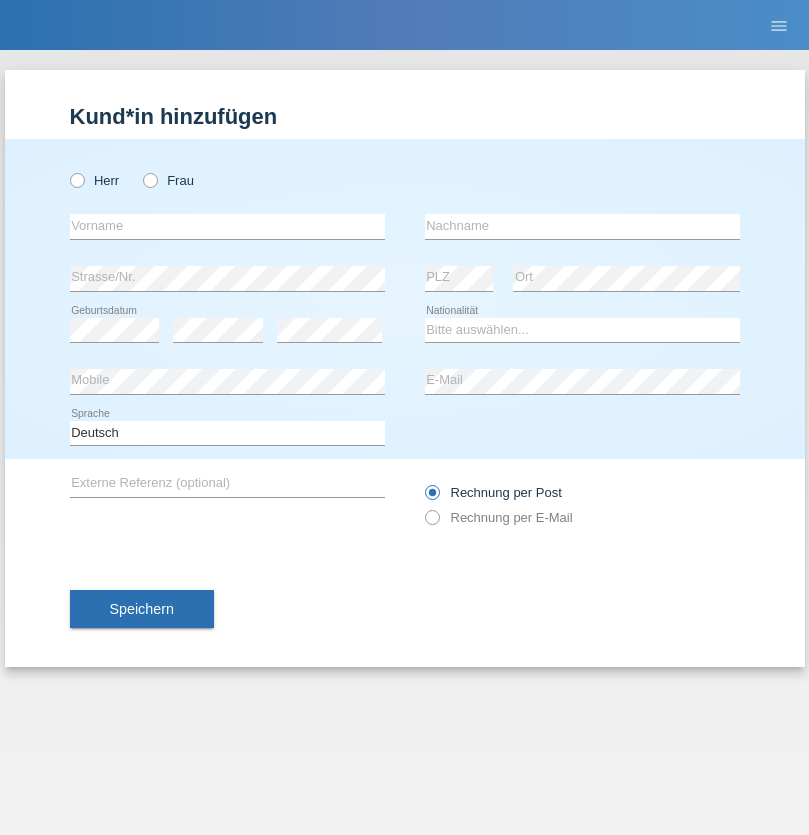 scroll, scrollTop: 0, scrollLeft: 0, axis: both 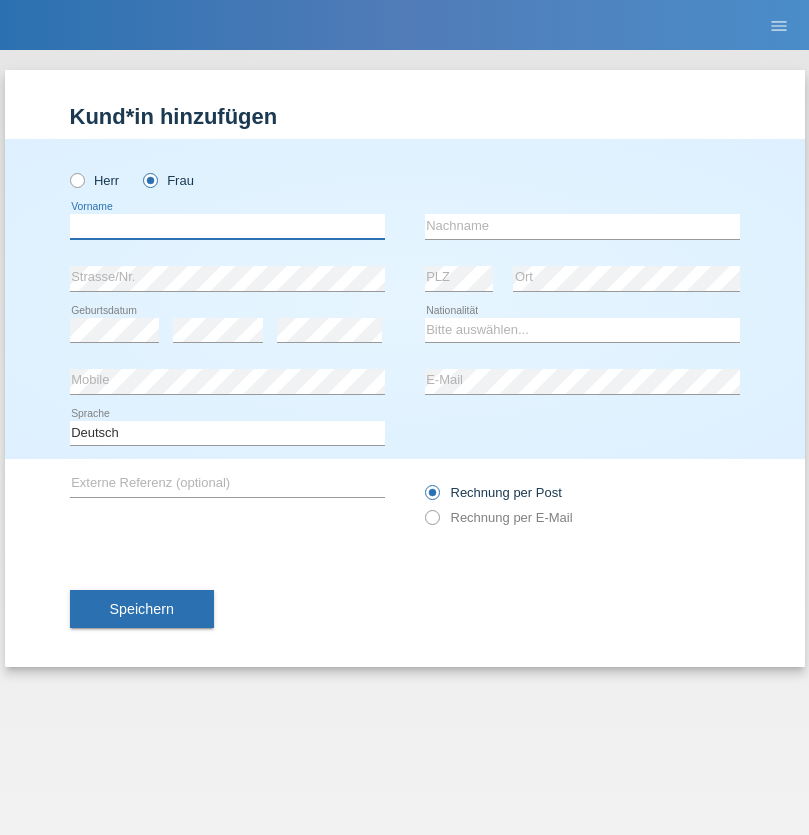 click at bounding box center (227, 226) 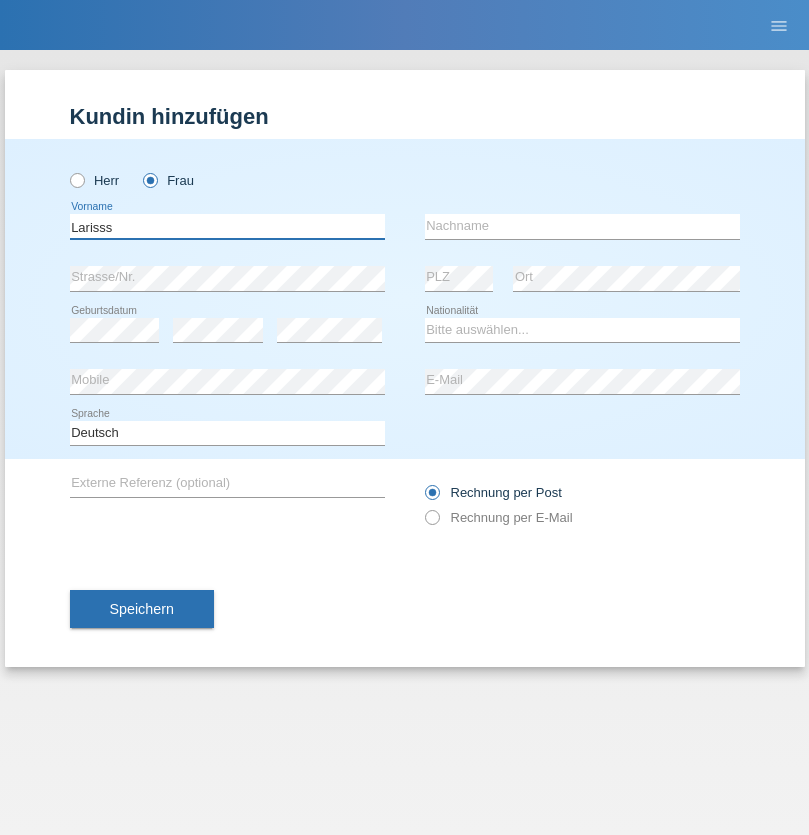 type on "Larisss" 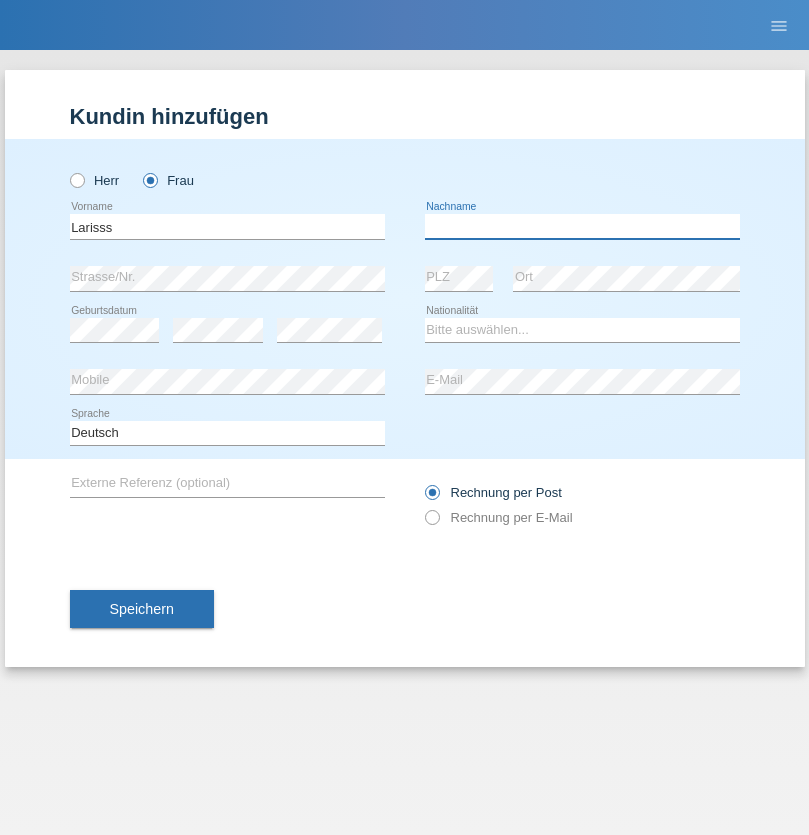 click at bounding box center (582, 226) 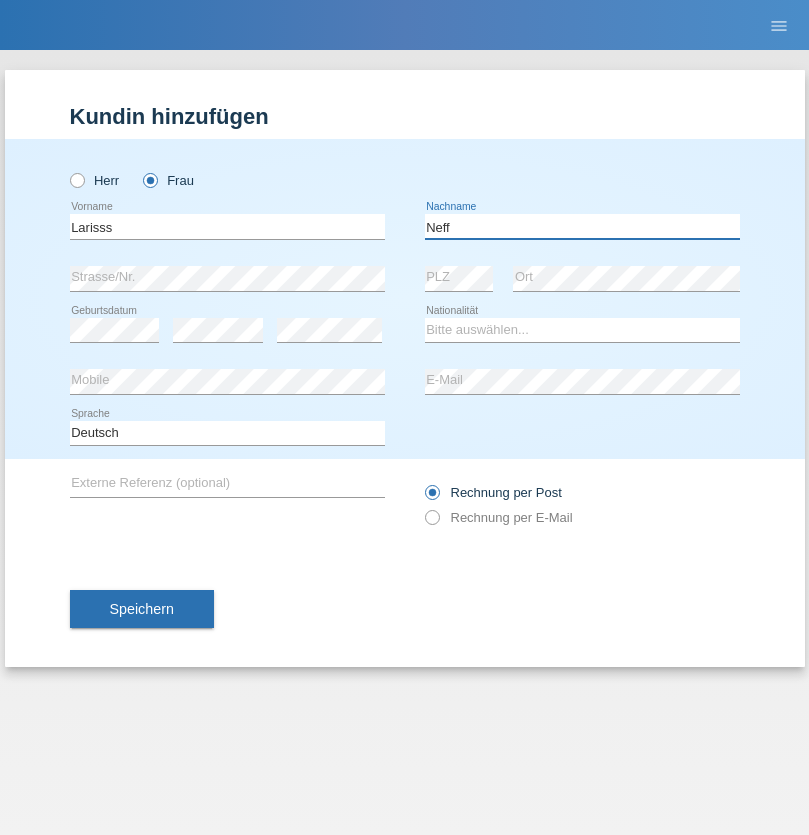 type on "Neff" 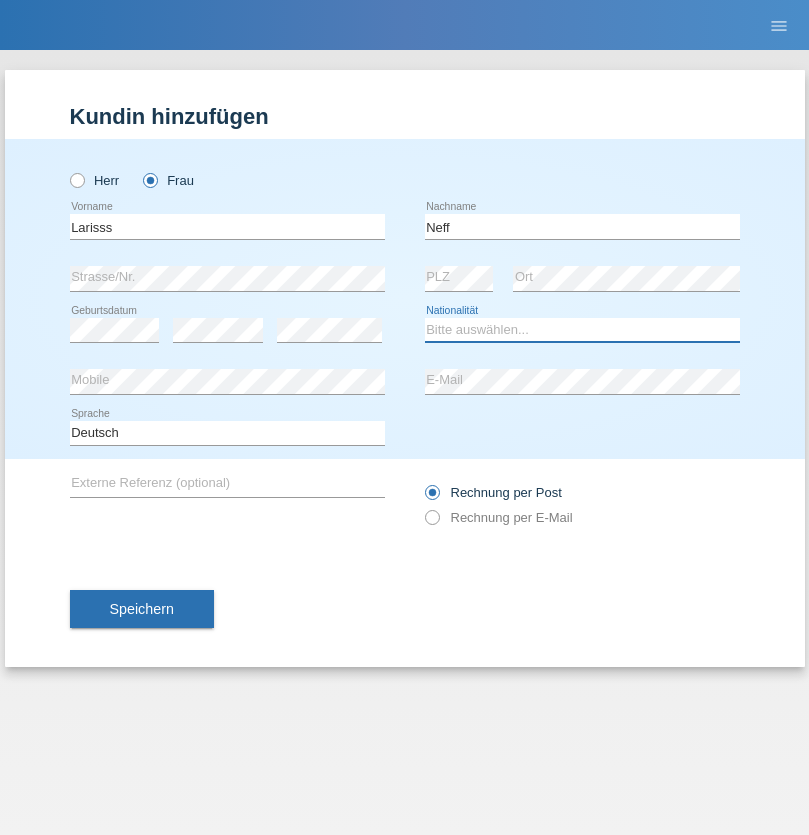 select on "CH" 